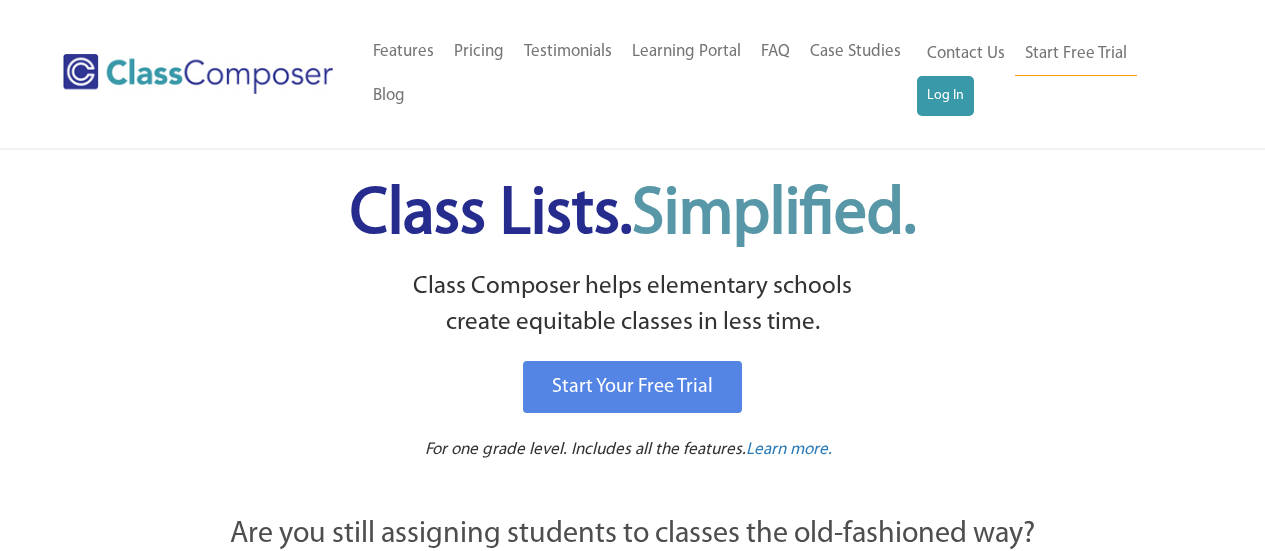 scroll, scrollTop: 0, scrollLeft: 0, axis: both 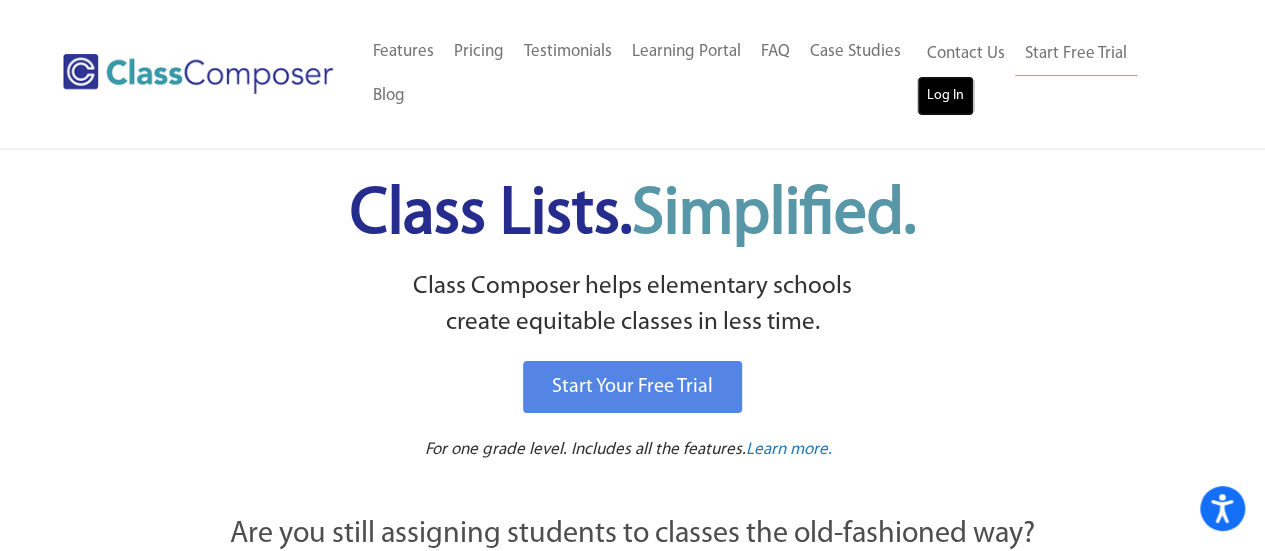 click on "Log In" at bounding box center [945, 96] 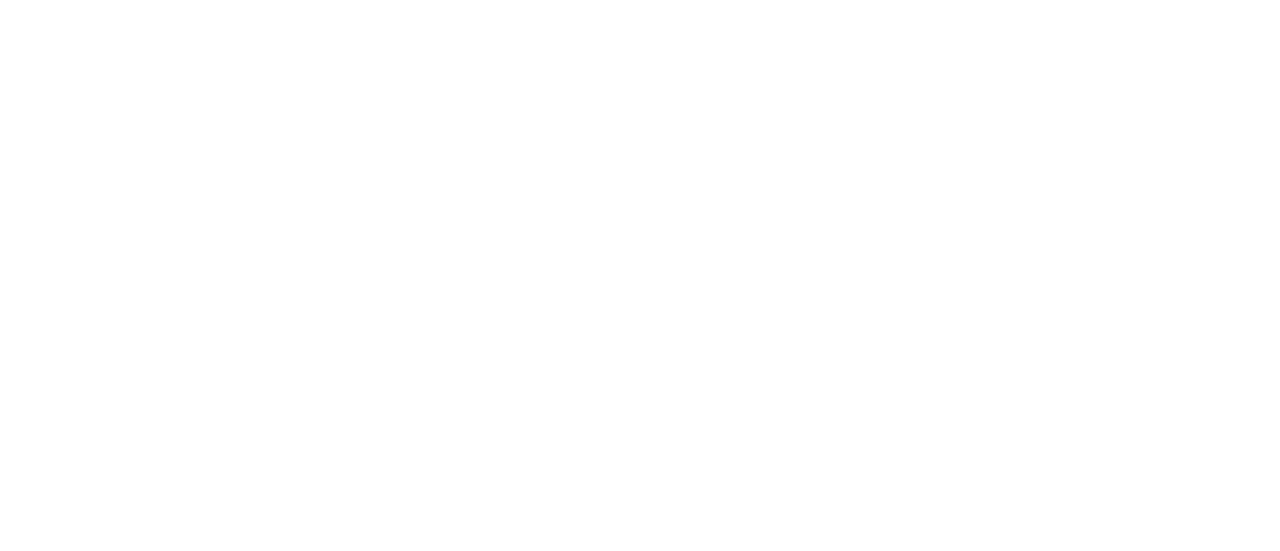 scroll, scrollTop: 0, scrollLeft: 0, axis: both 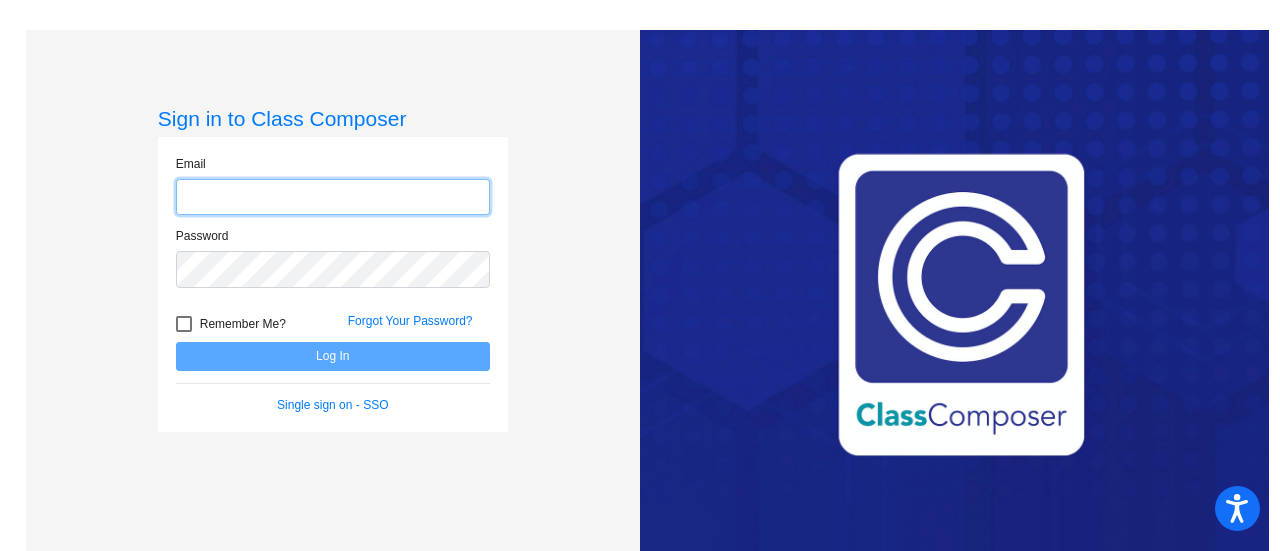 type on "[EMAIL]" 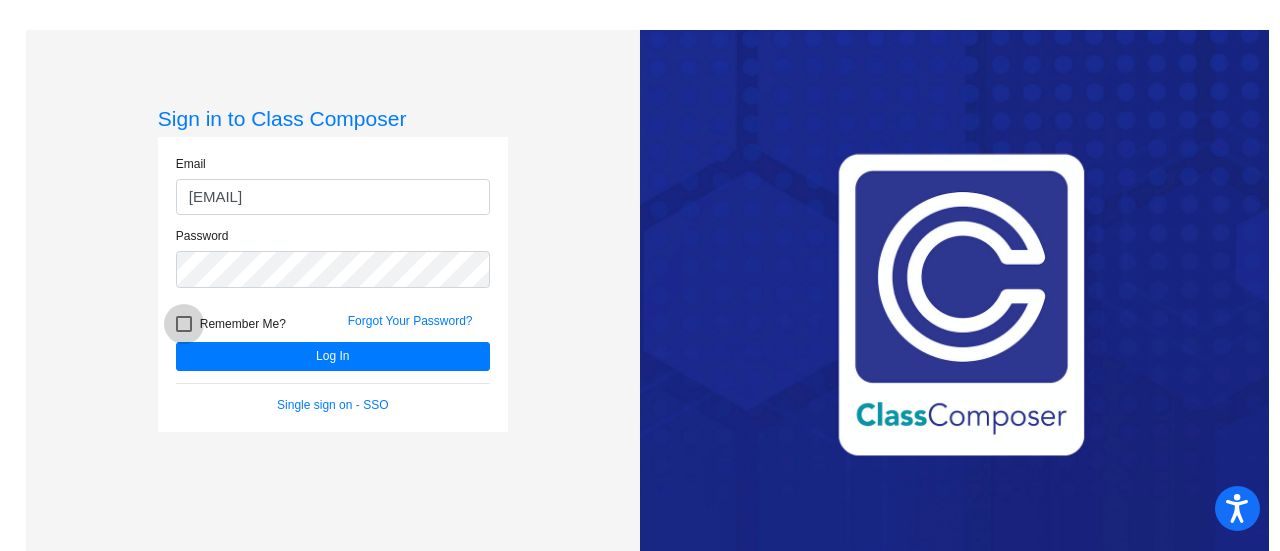 click at bounding box center [184, 324] 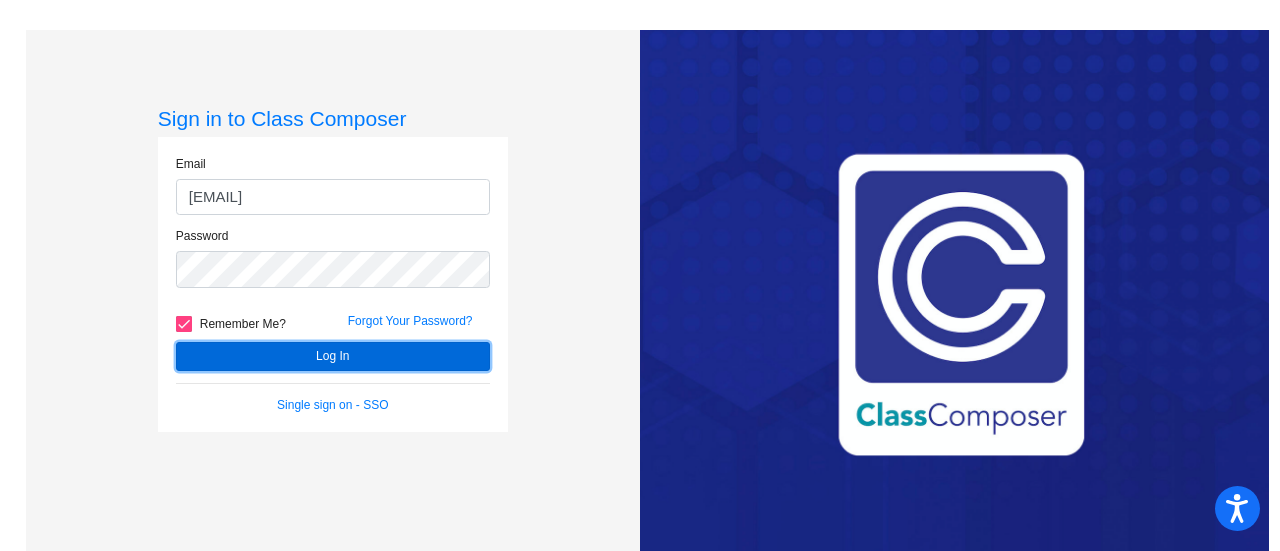 click on "Log In" 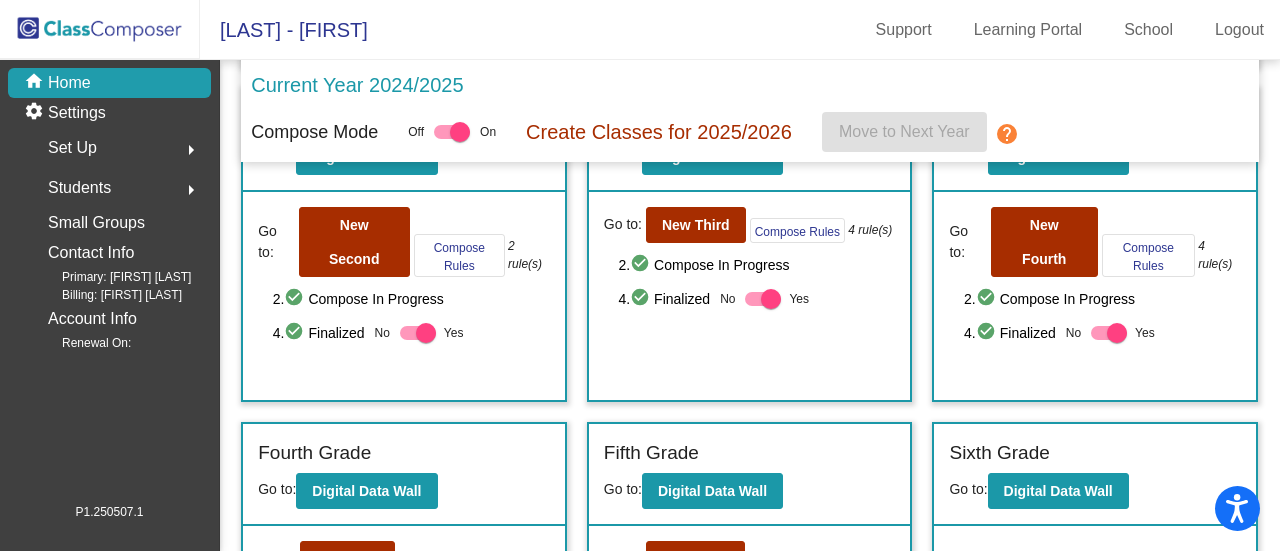 scroll, scrollTop: 446, scrollLeft: 0, axis: vertical 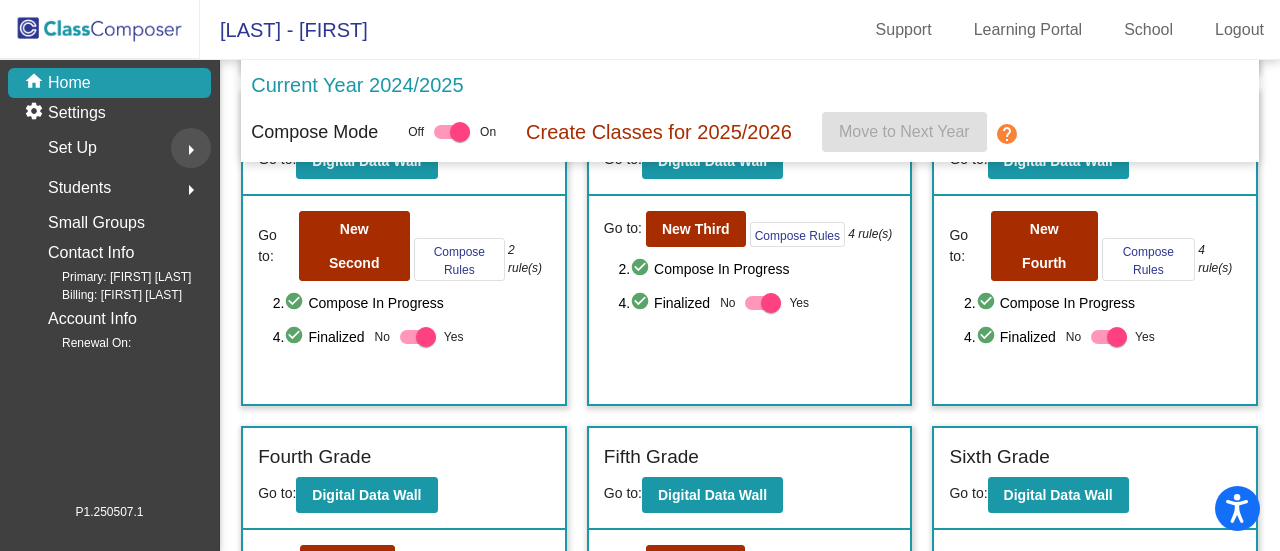 click on "arrow_right" 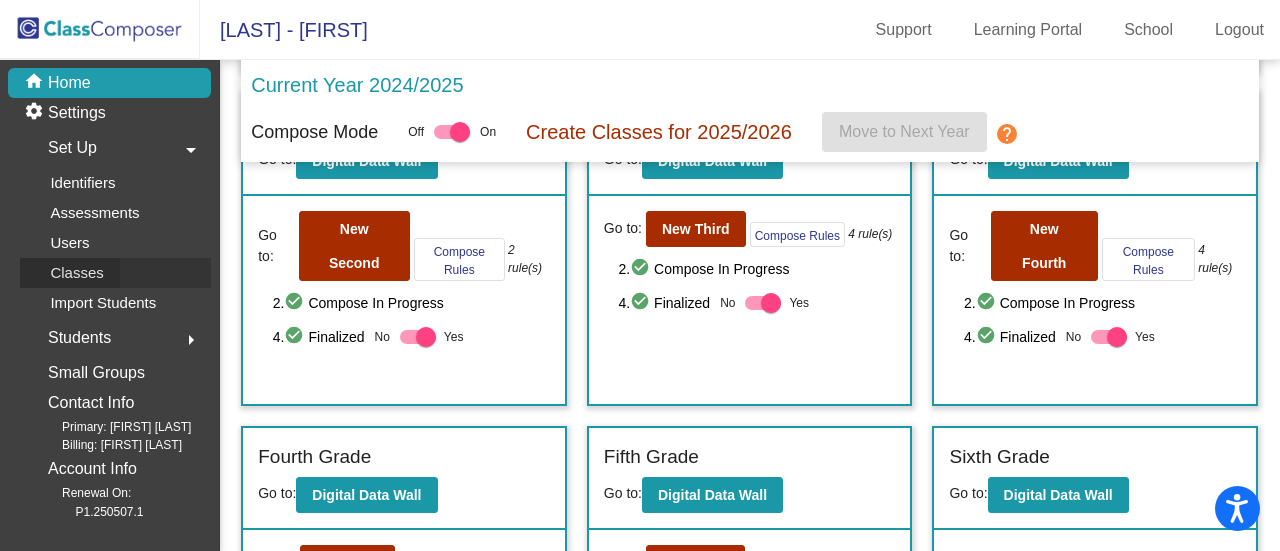 click on "Classes" 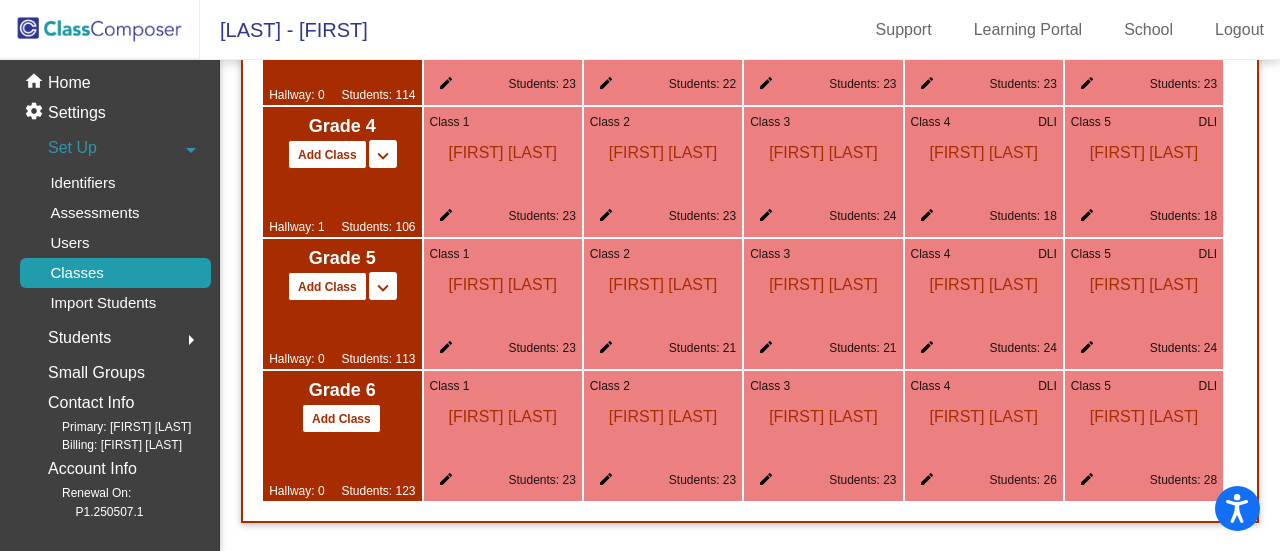 scroll, scrollTop: 2003, scrollLeft: 0, axis: vertical 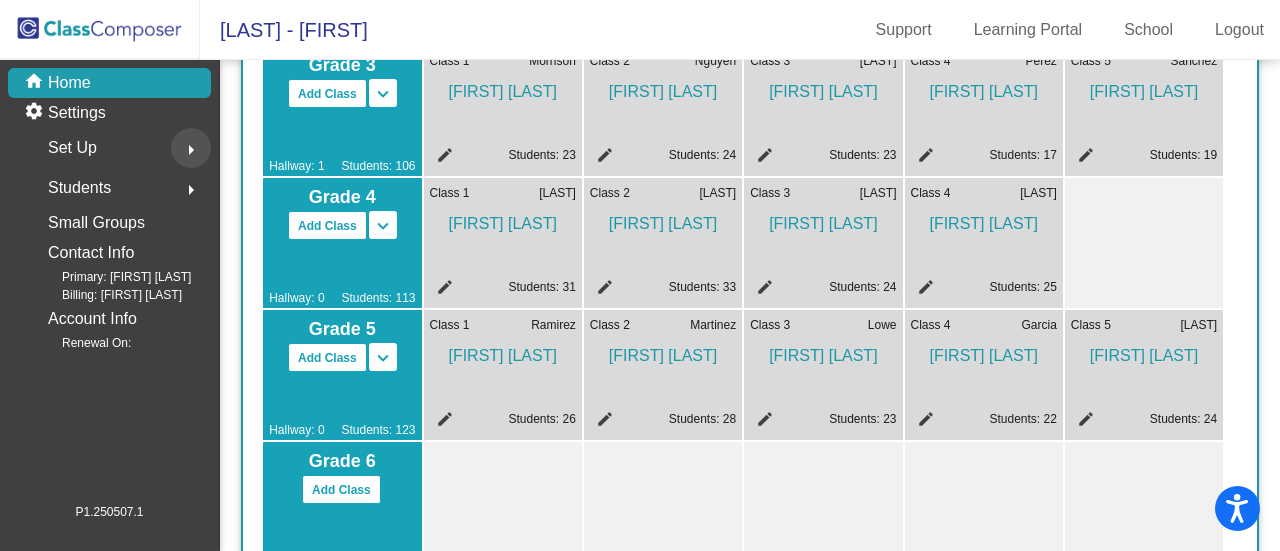 click on "arrow_right" 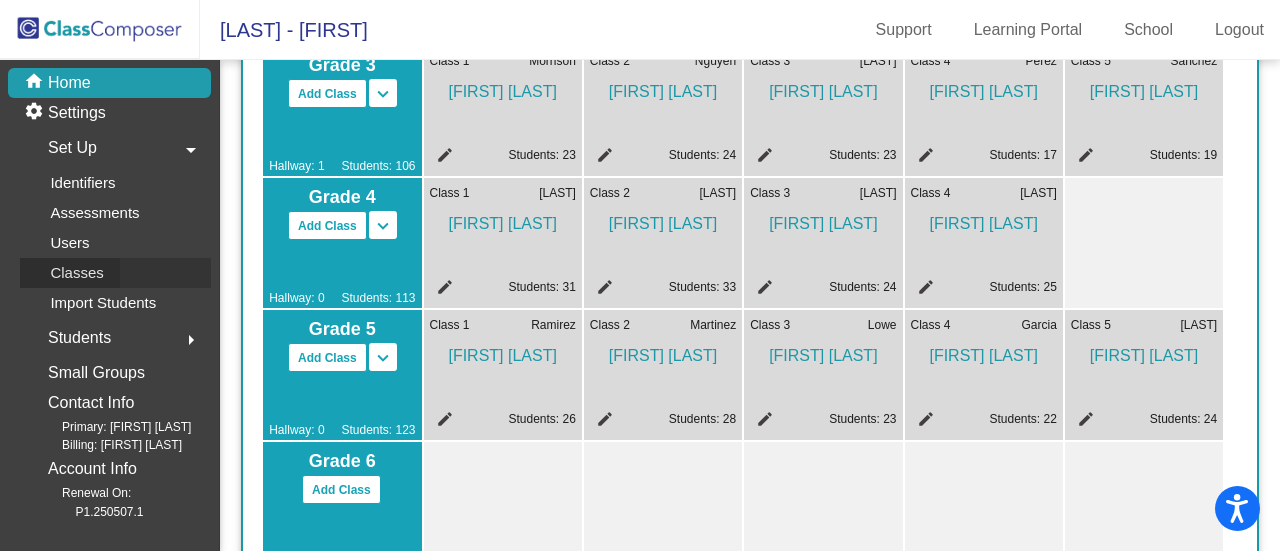 click on "Classes" 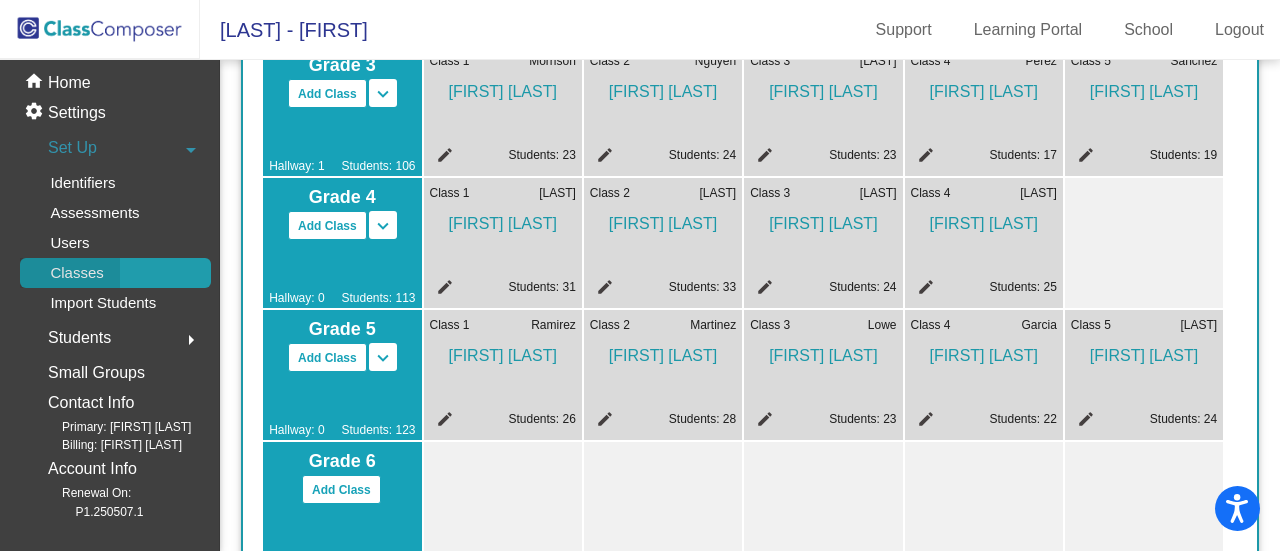 click on "Classes" 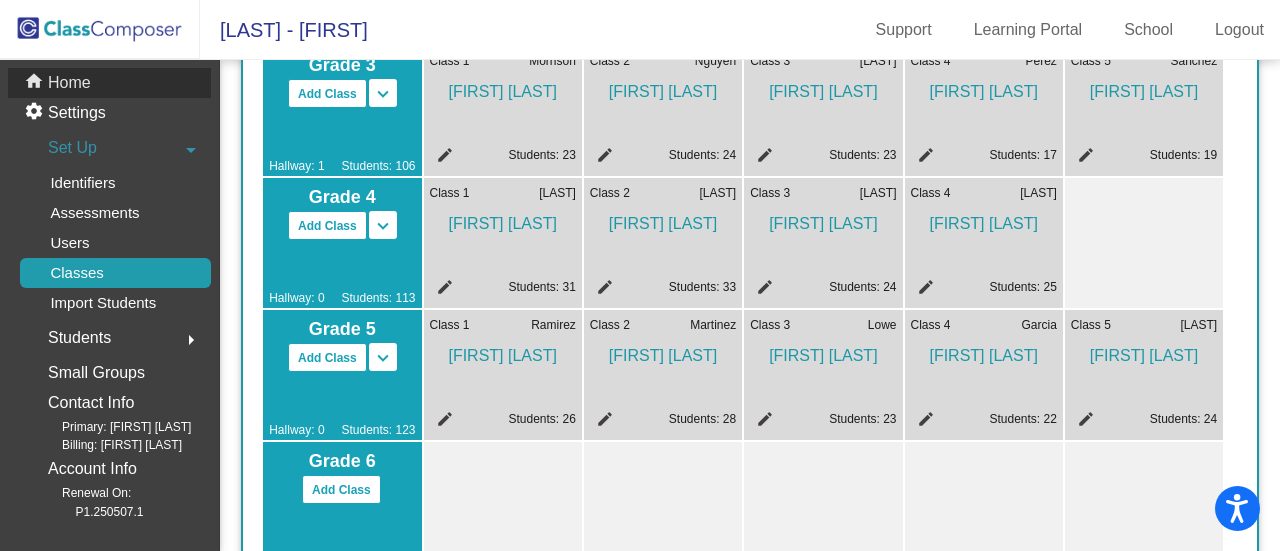 click on "Home" 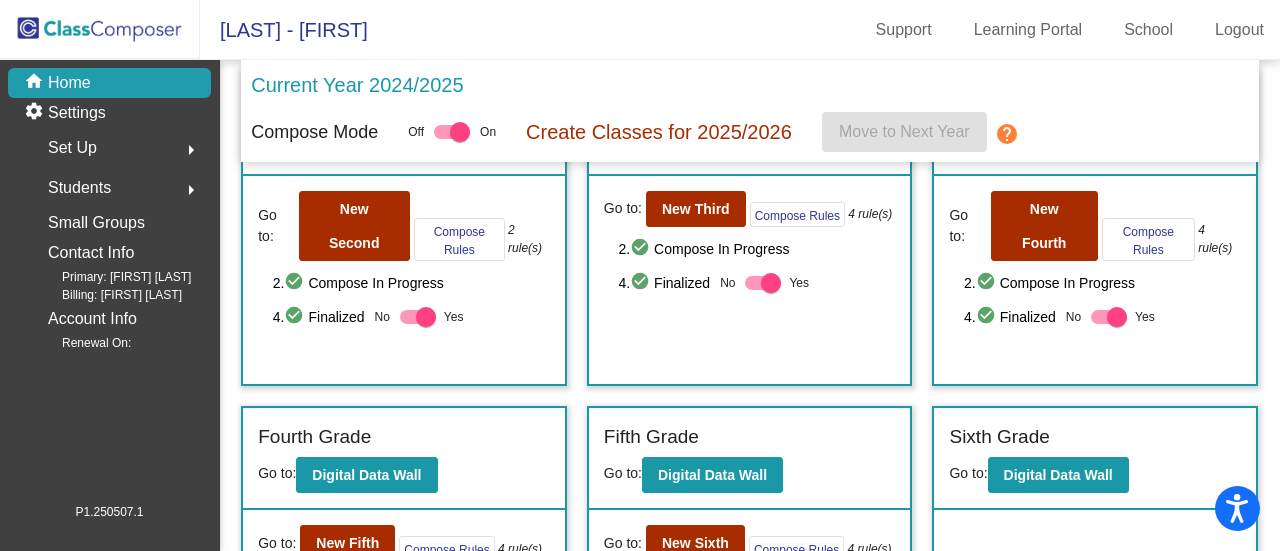 scroll, scrollTop: 467, scrollLeft: 0, axis: vertical 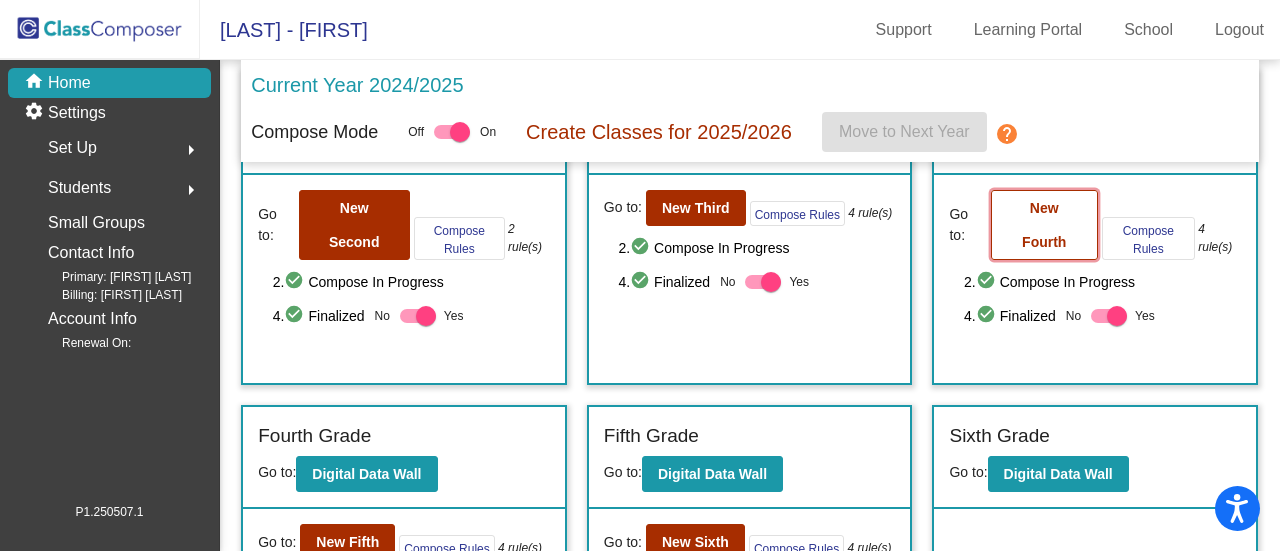 click on "New Fourth" 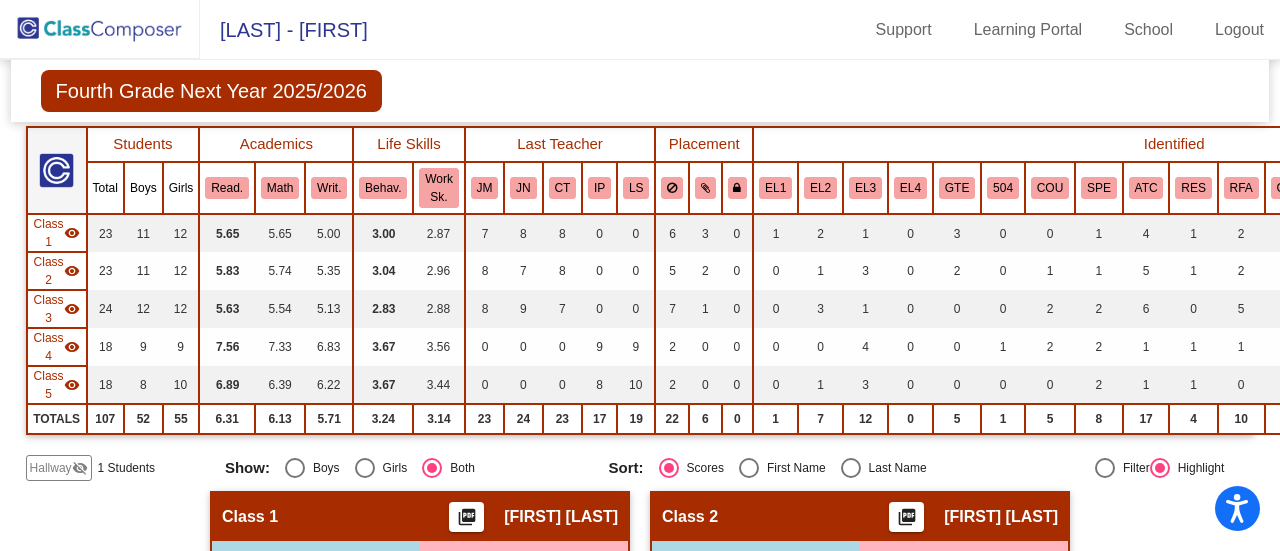 scroll, scrollTop: 0, scrollLeft: 0, axis: both 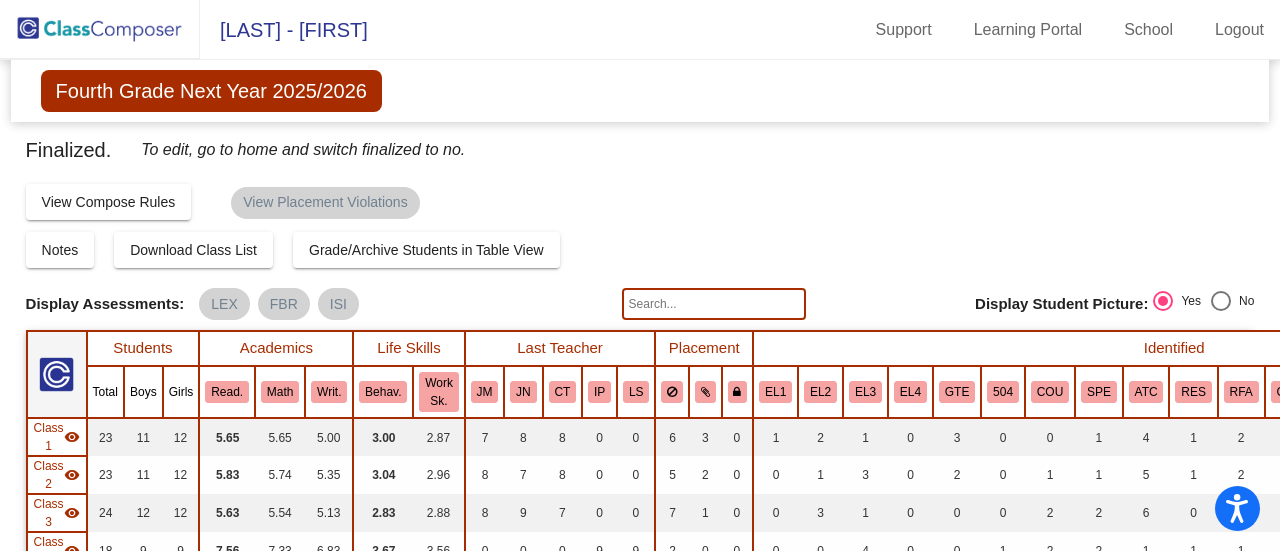 click 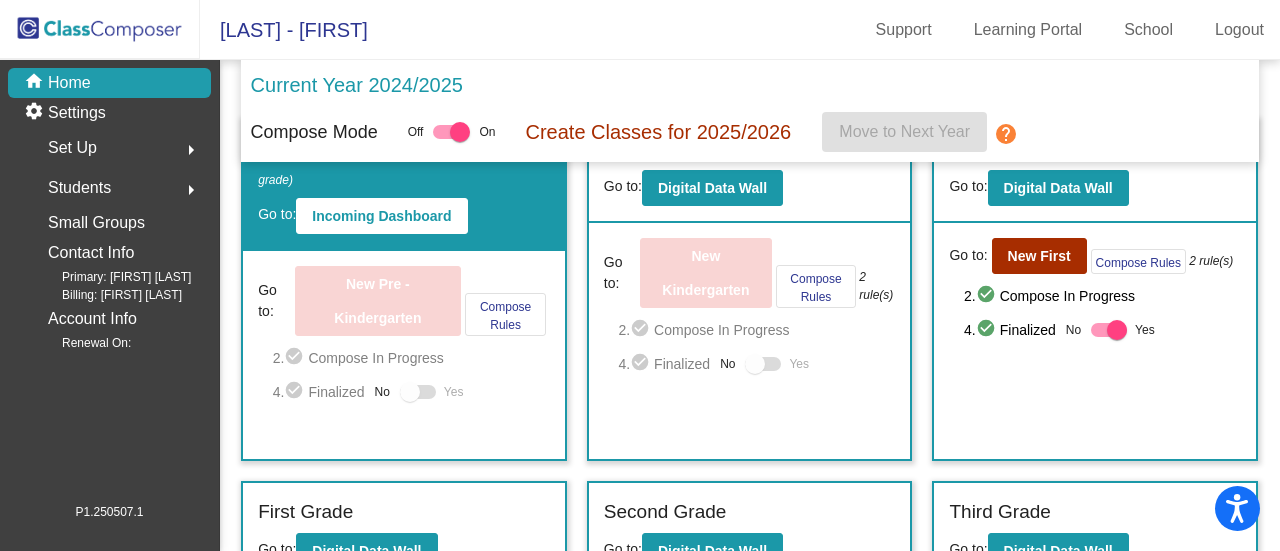 scroll, scrollTop: 52, scrollLeft: 0, axis: vertical 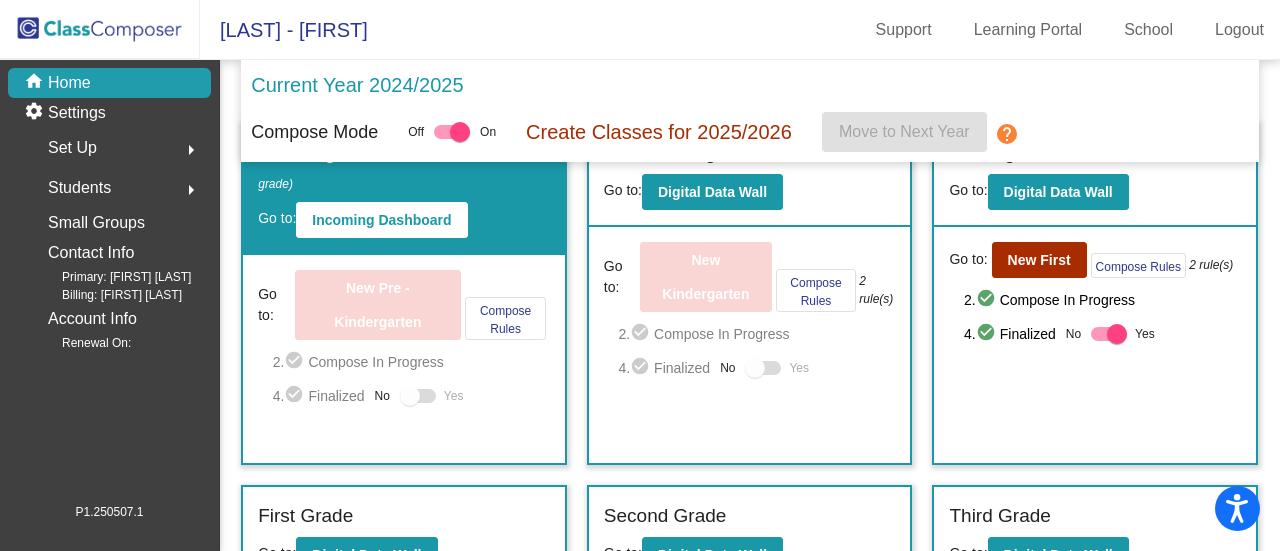 click at bounding box center [755, 368] 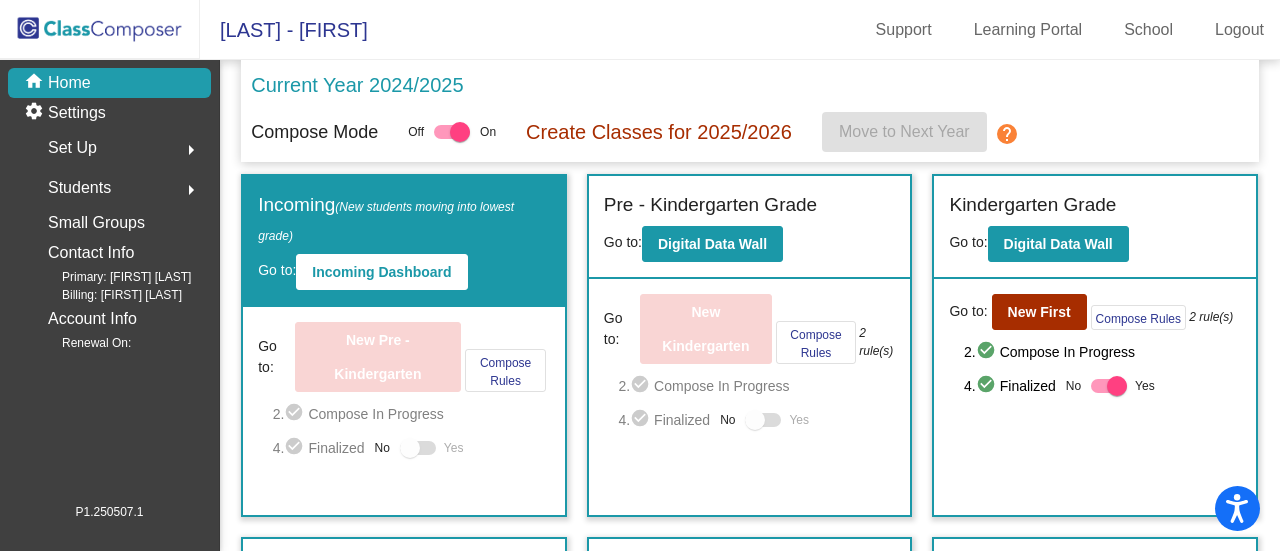 click on "Set Up" 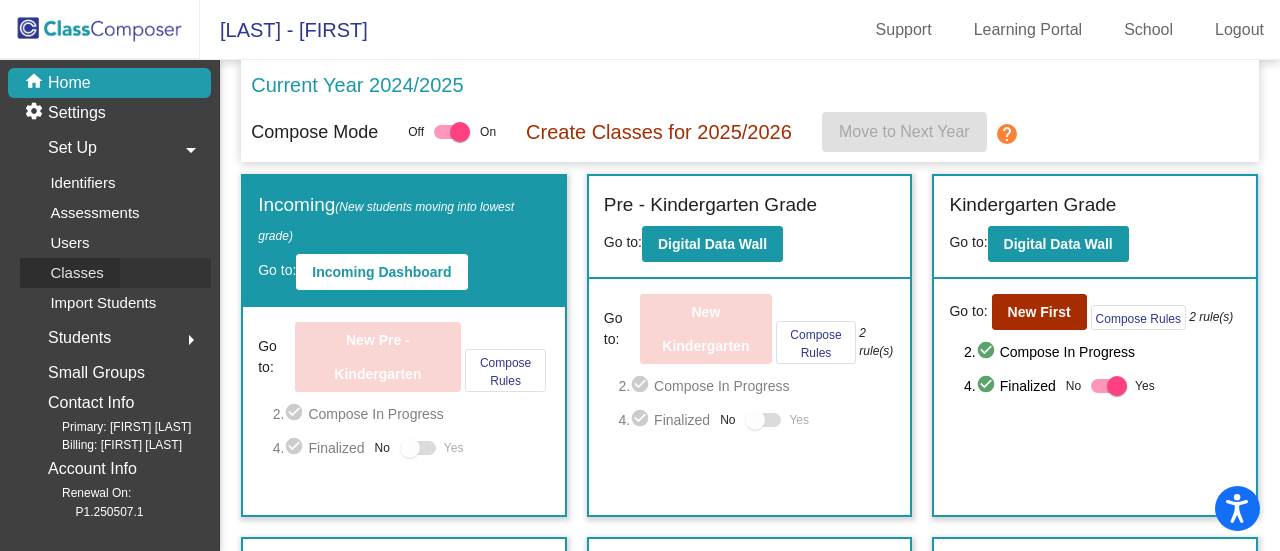 click on "Classes" 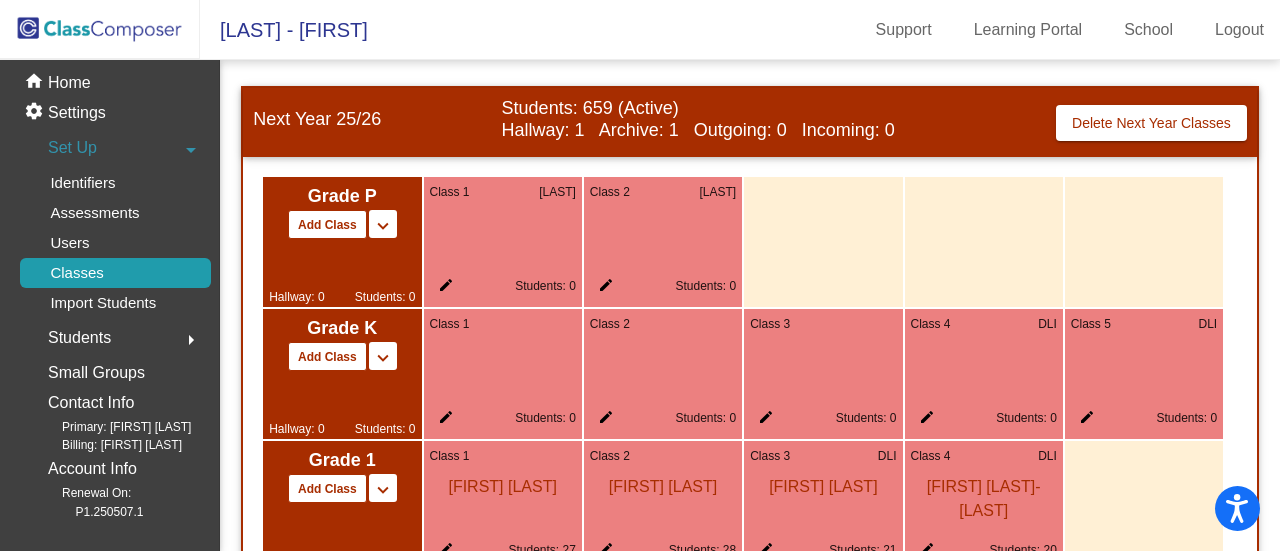 scroll, scrollTop: 1238, scrollLeft: 0, axis: vertical 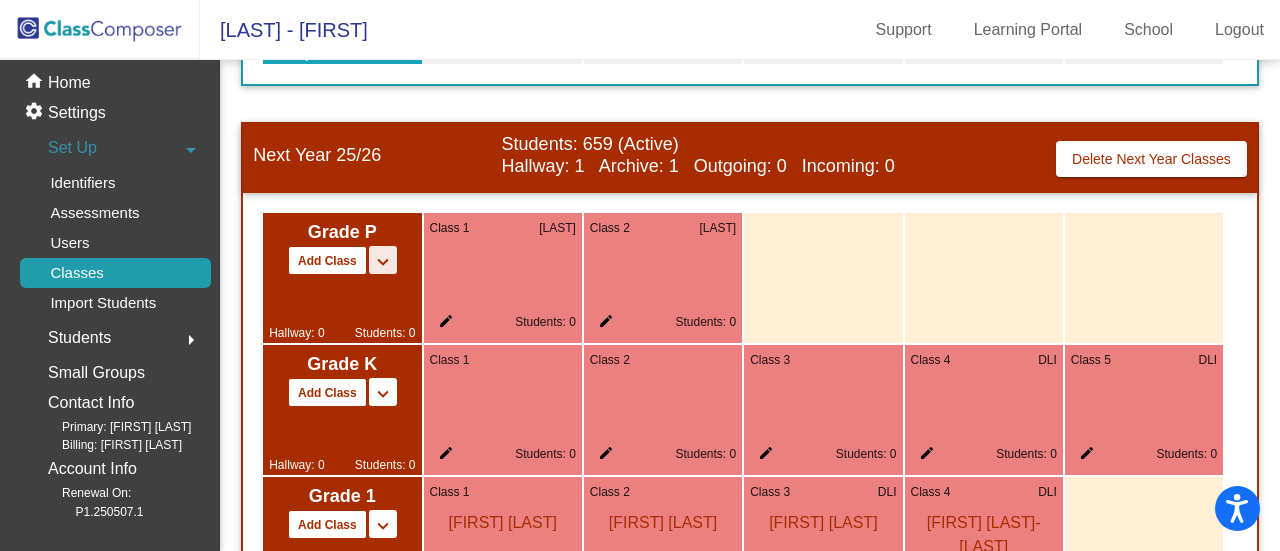 click on "keyboard_arrow_down" at bounding box center (383, 262) 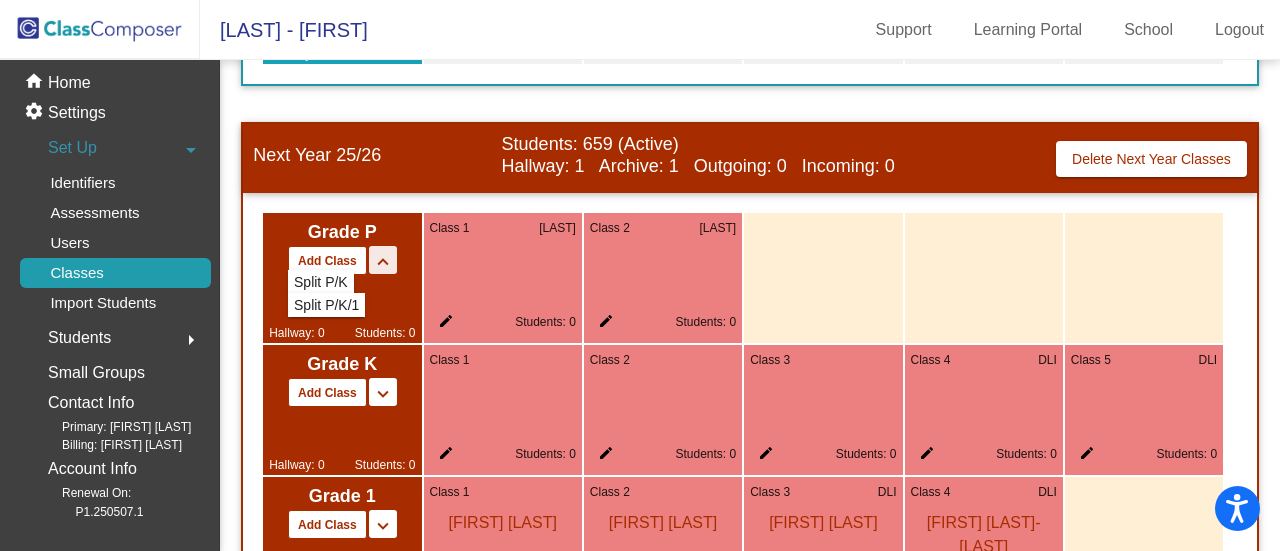 click on "keyboard_arrow_up" at bounding box center [383, 262] 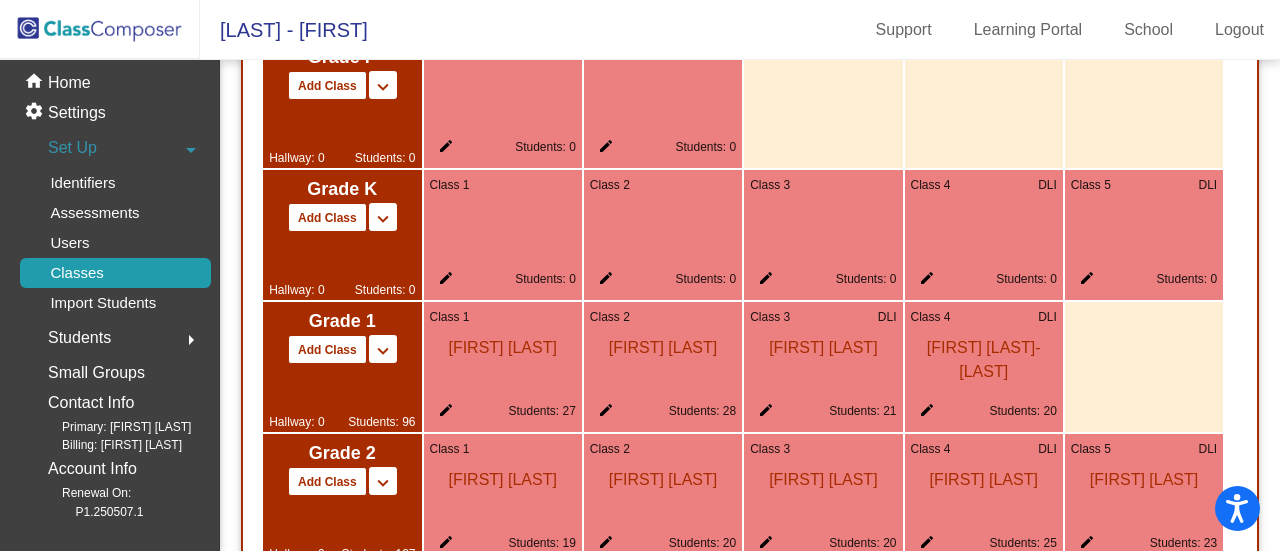 scroll, scrollTop: 1412, scrollLeft: 0, axis: vertical 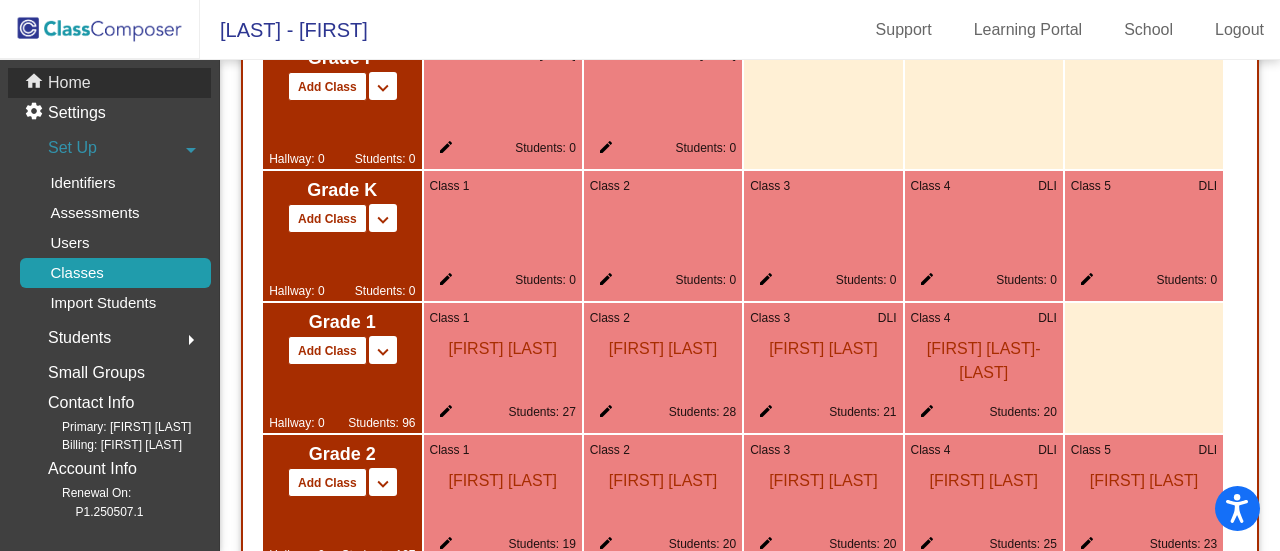 click on "Home" 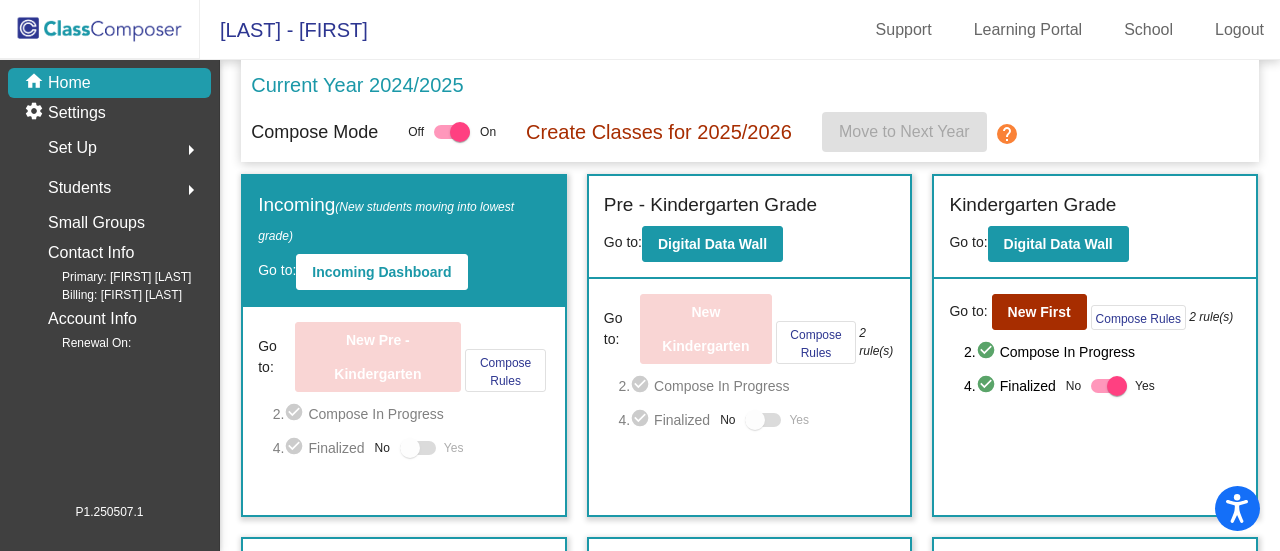 scroll, scrollTop: 0, scrollLeft: 0, axis: both 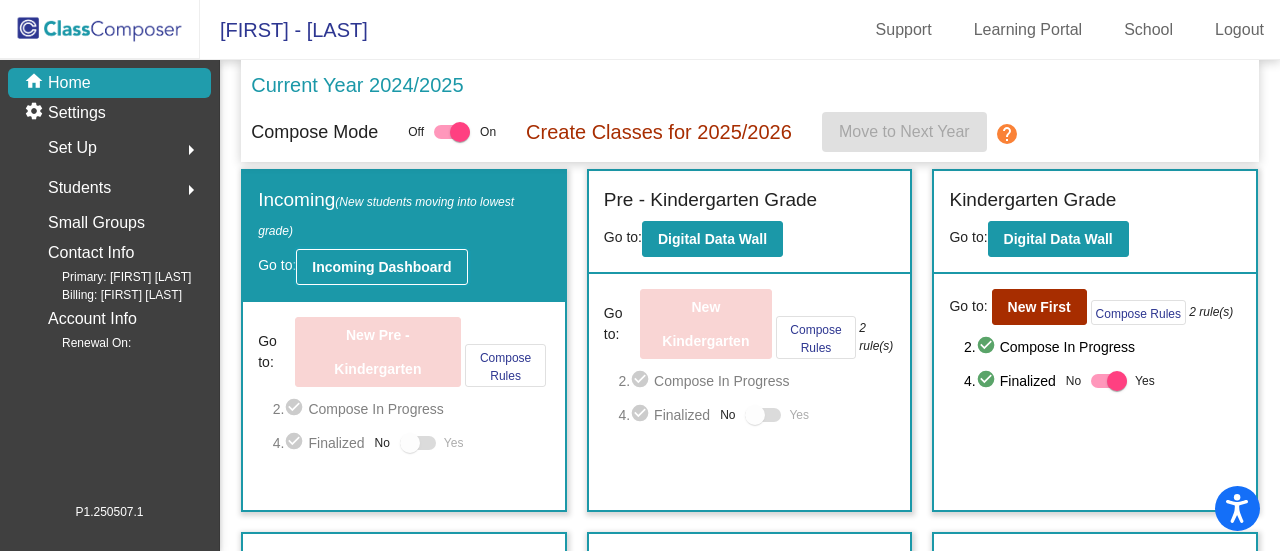 click on "Incoming Dashboard" 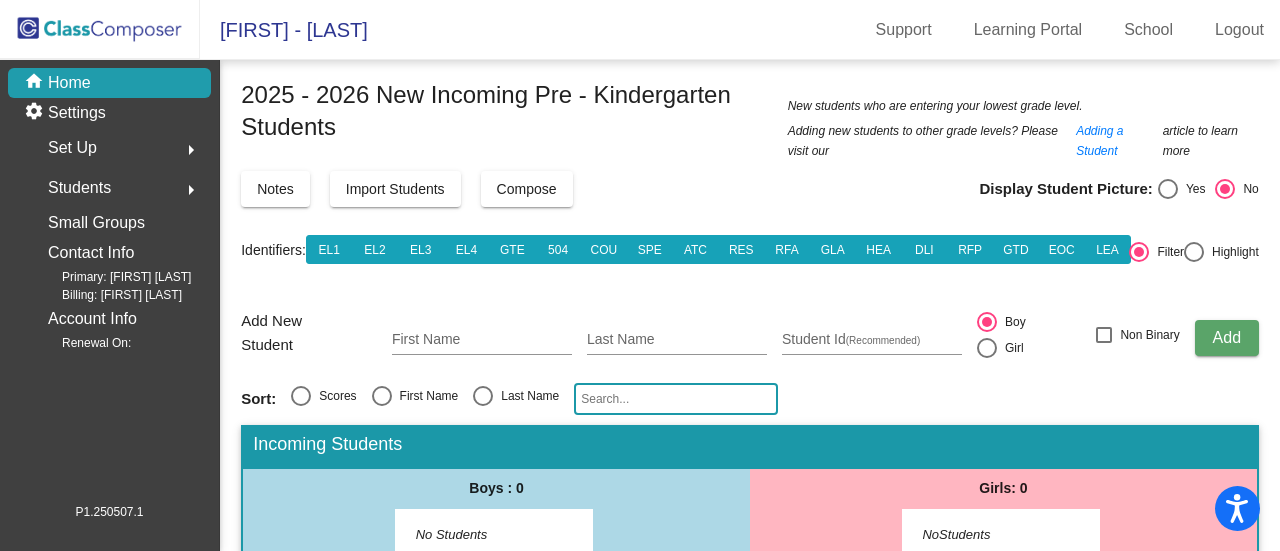 scroll, scrollTop: 12, scrollLeft: 0, axis: vertical 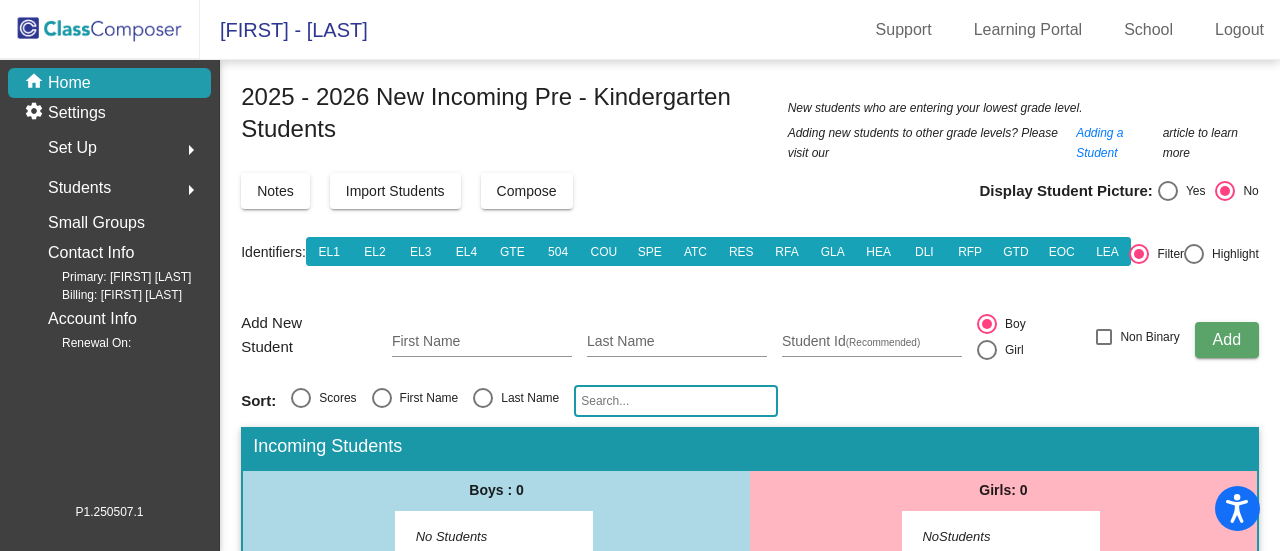 click 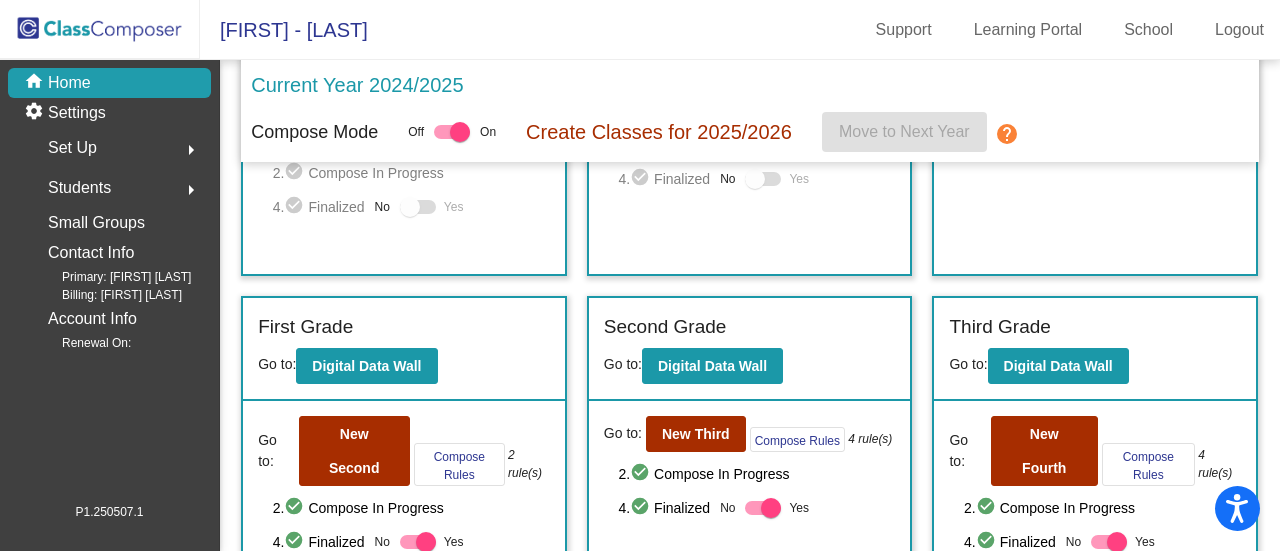 scroll, scrollTop: 188, scrollLeft: 0, axis: vertical 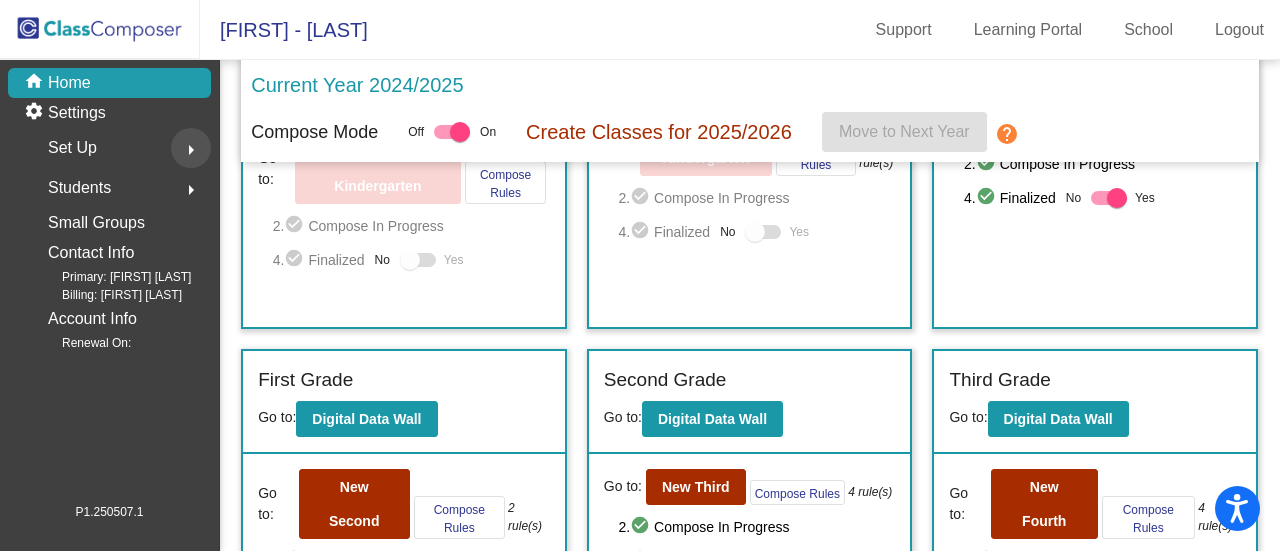 click on "arrow_right" 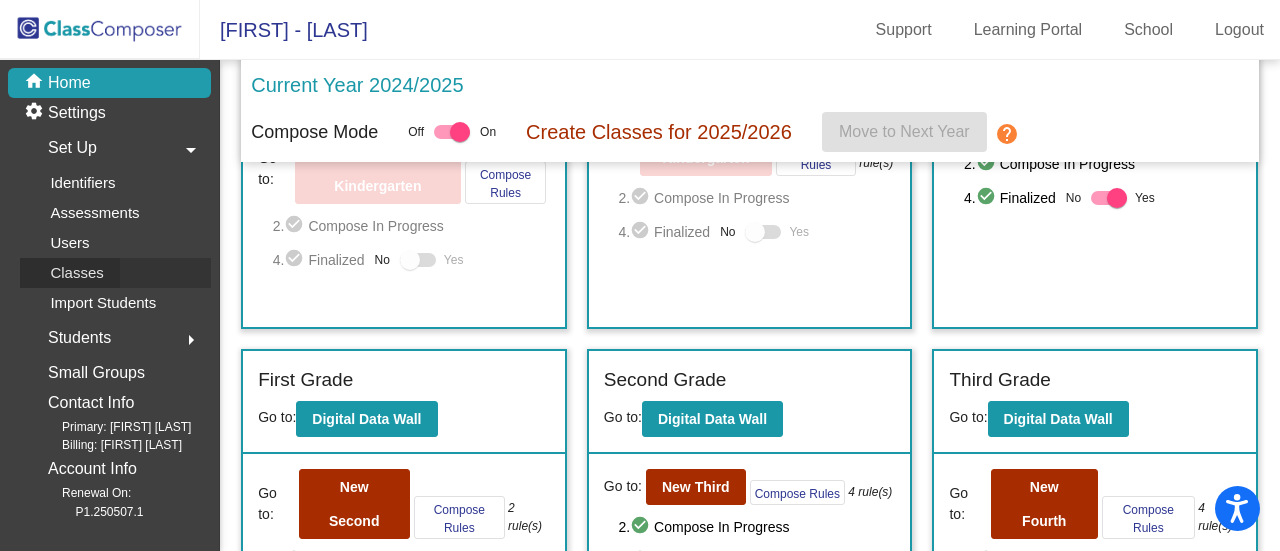 click on "Classes" 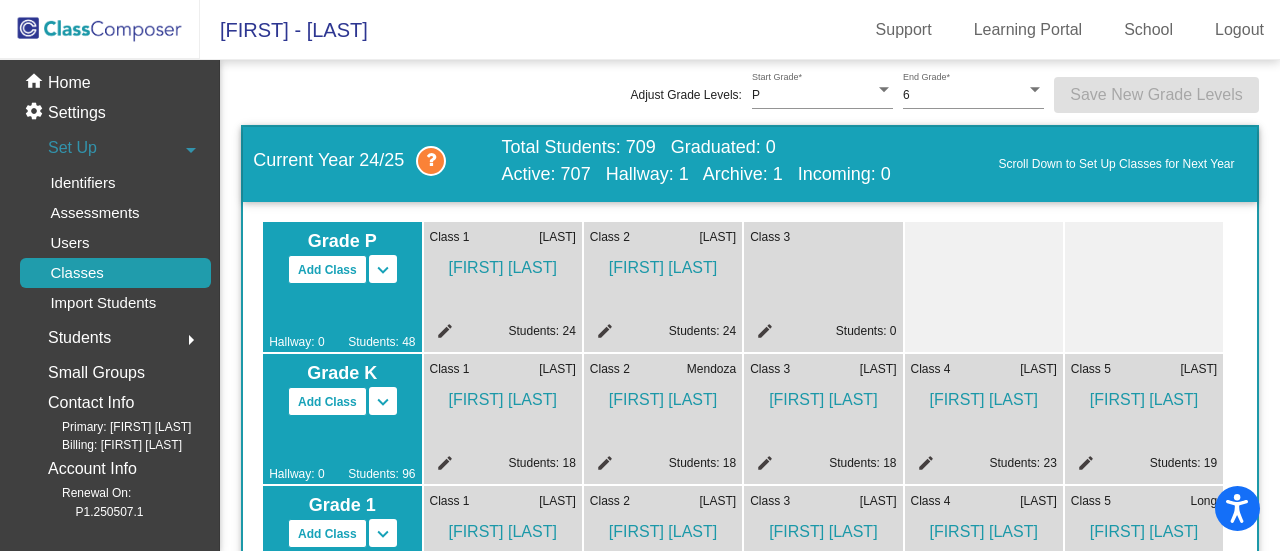scroll, scrollTop: 27, scrollLeft: 0, axis: vertical 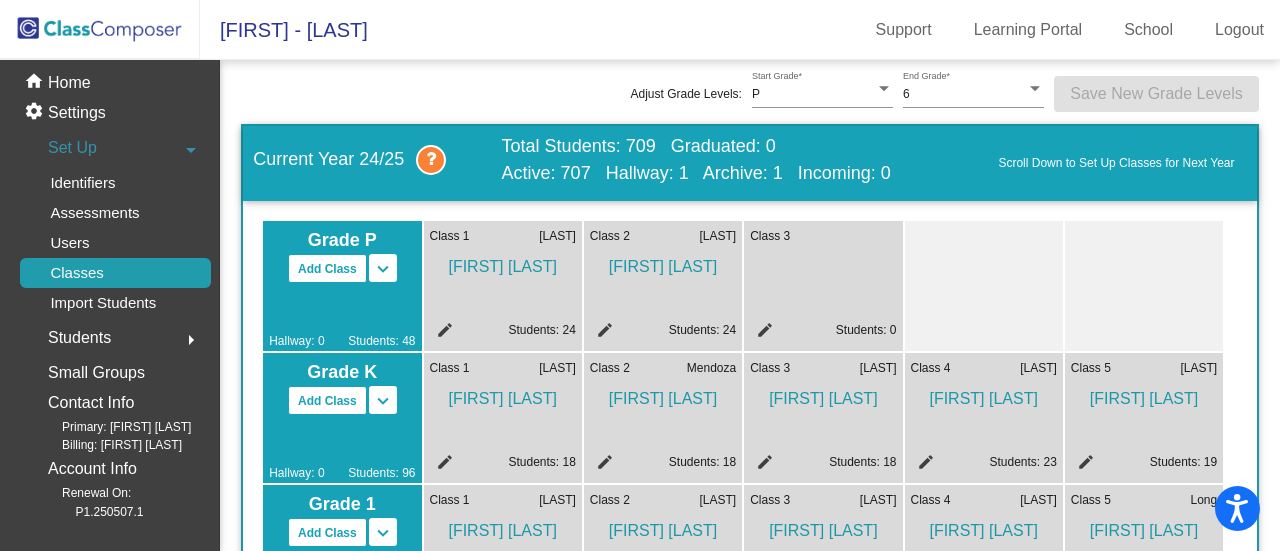 click on "edit" 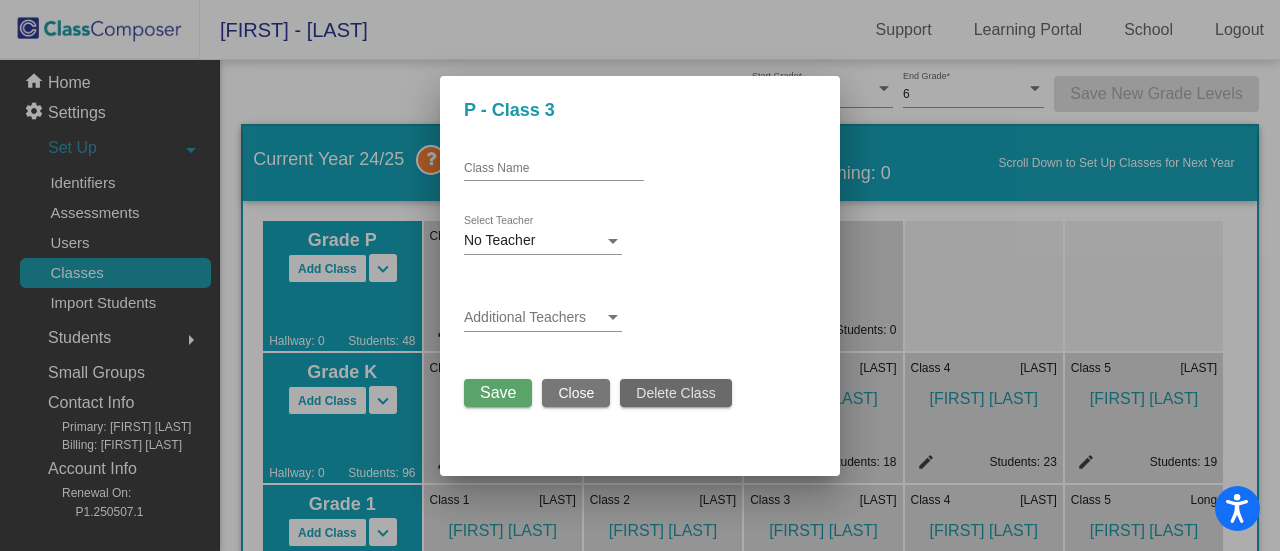 click on "Delete Class" at bounding box center [675, 393] 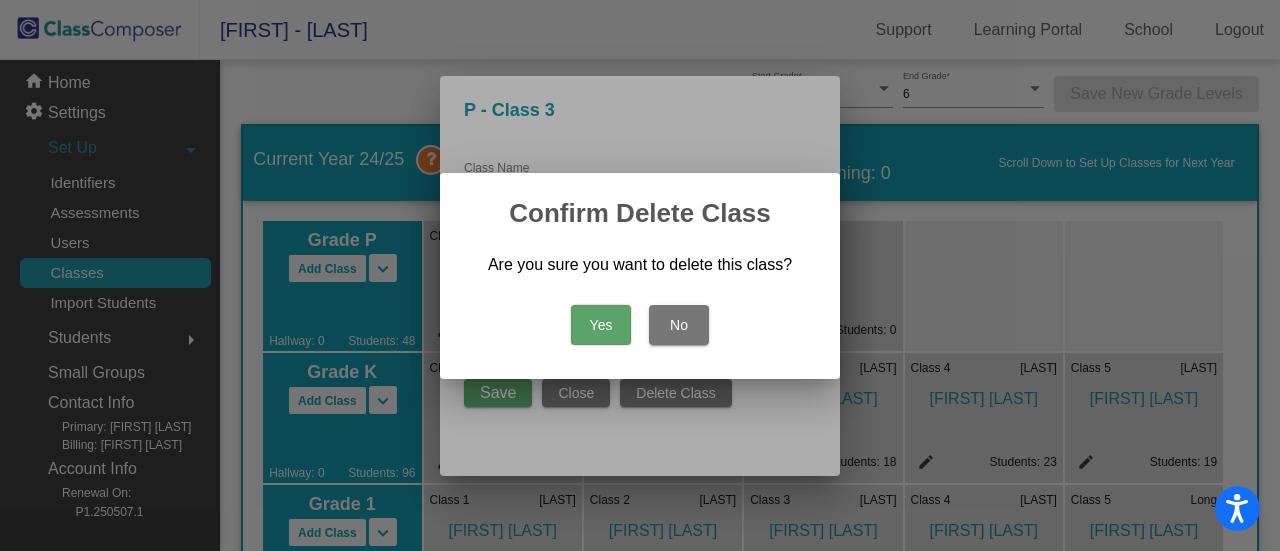 click on "Yes" at bounding box center (601, 325) 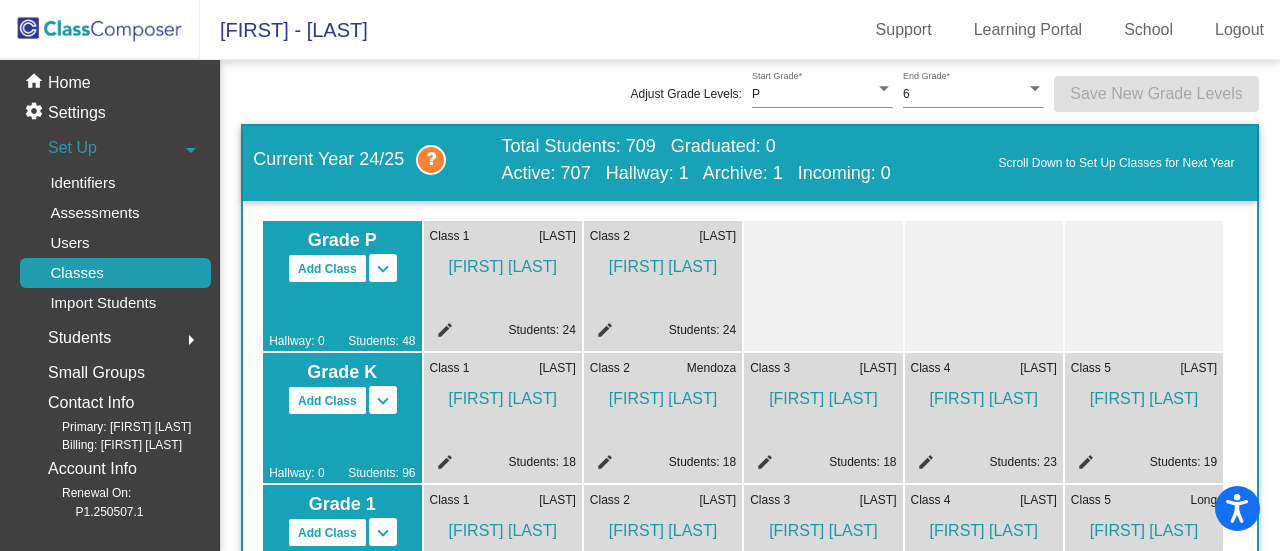 click on "edit" 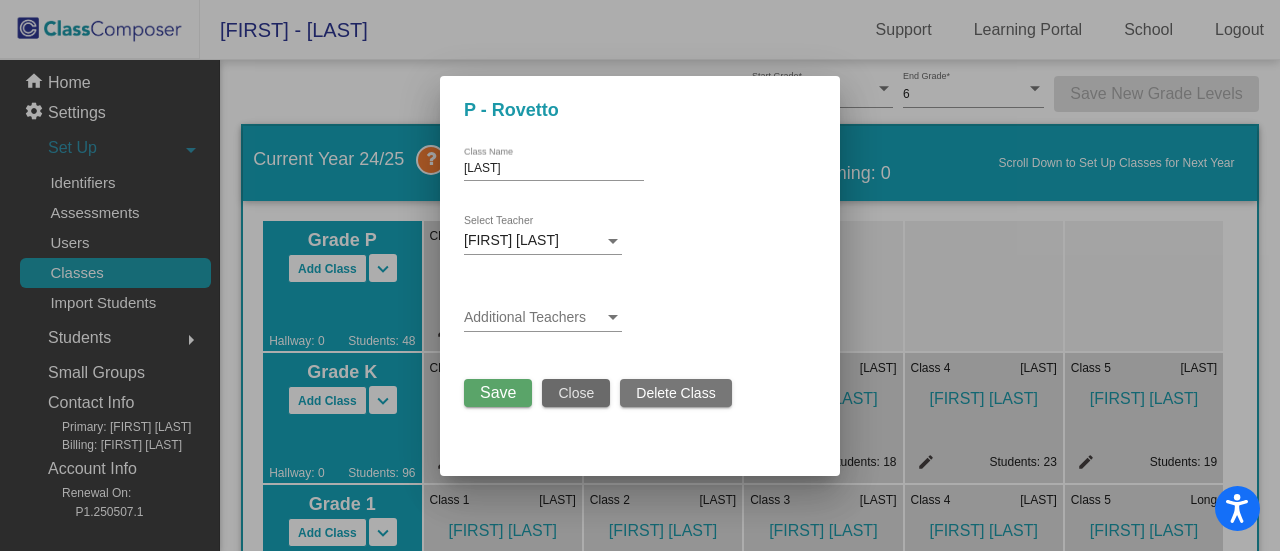 click on "Close" at bounding box center [576, 393] 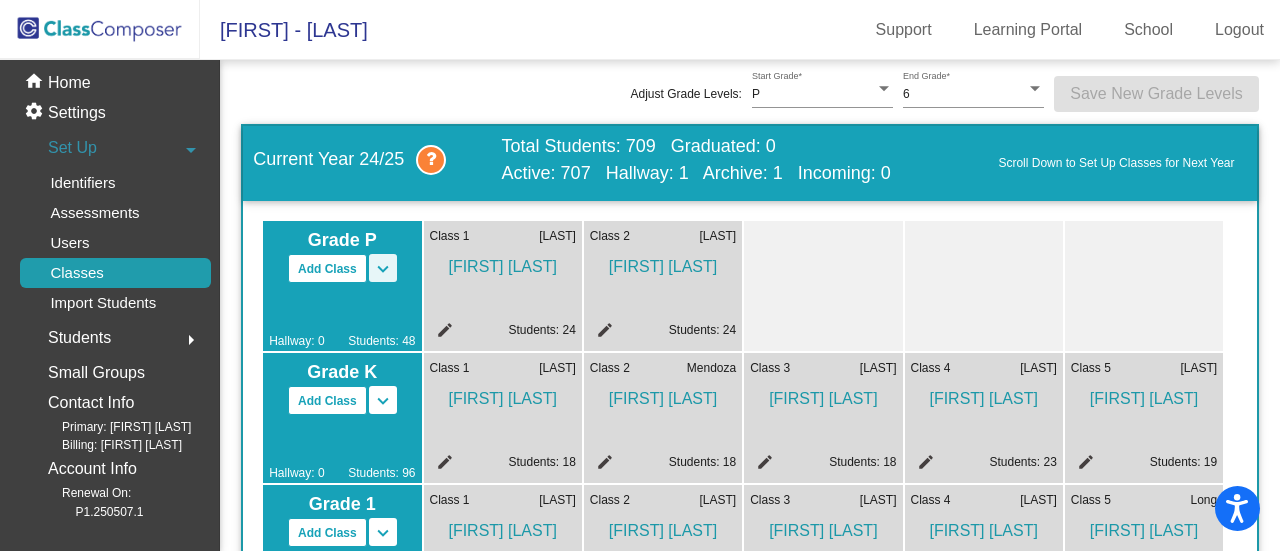 click on "keyboard_arrow_down" at bounding box center (383, 269) 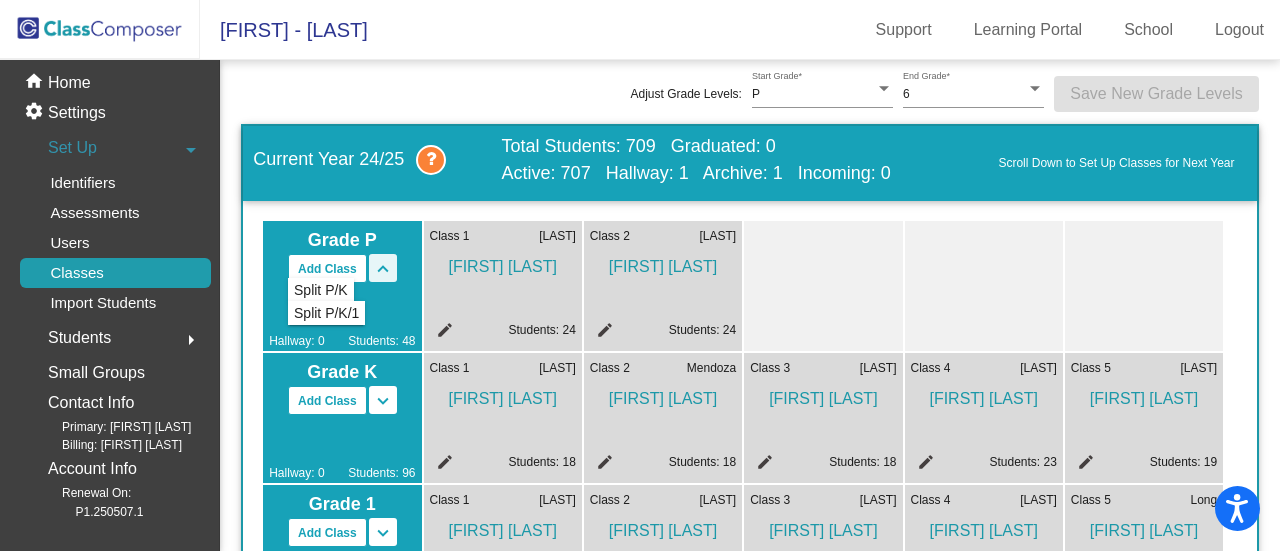 click on "keyboard_arrow_up" at bounding box center (383, 269) 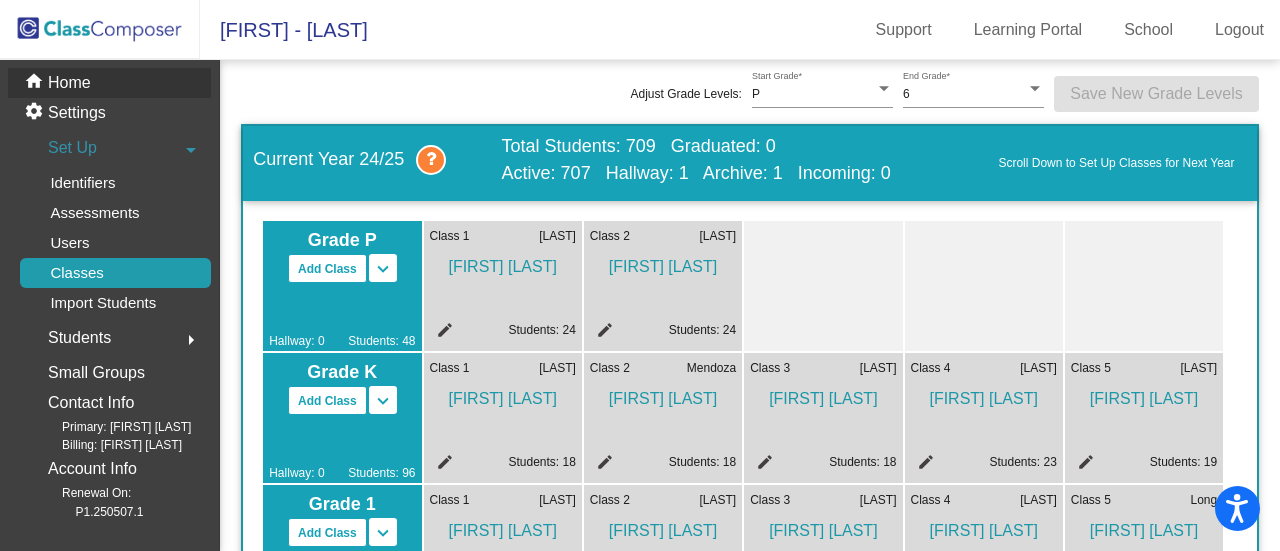 click on "Home" 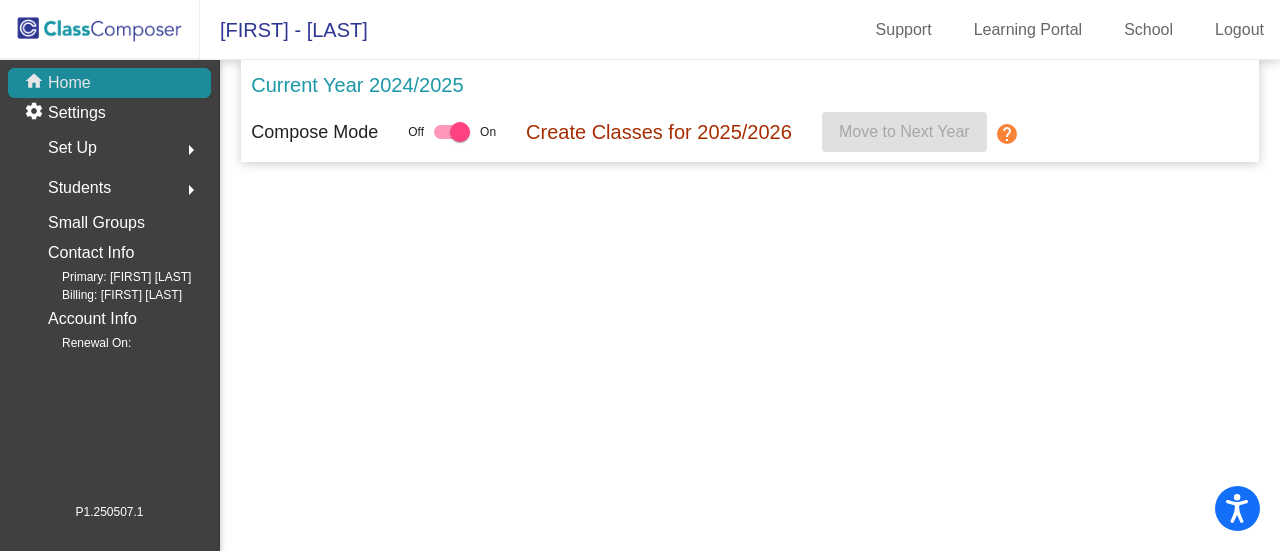 scroll, scrollTop: 0, scrollLeft: 0, axis: both 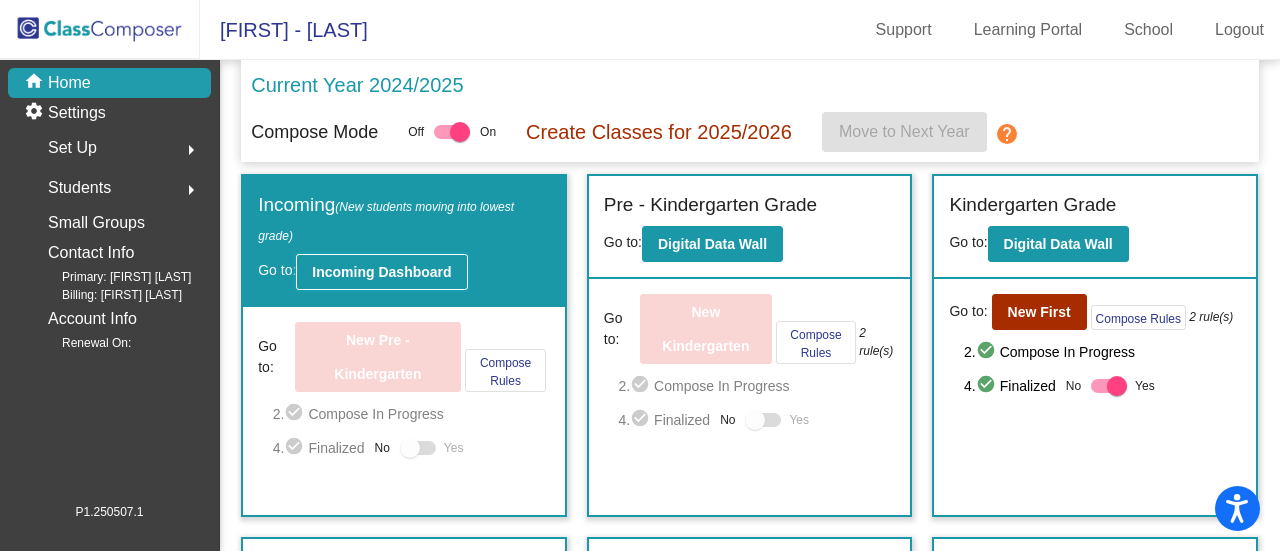 click on "Incoming Dashboard" 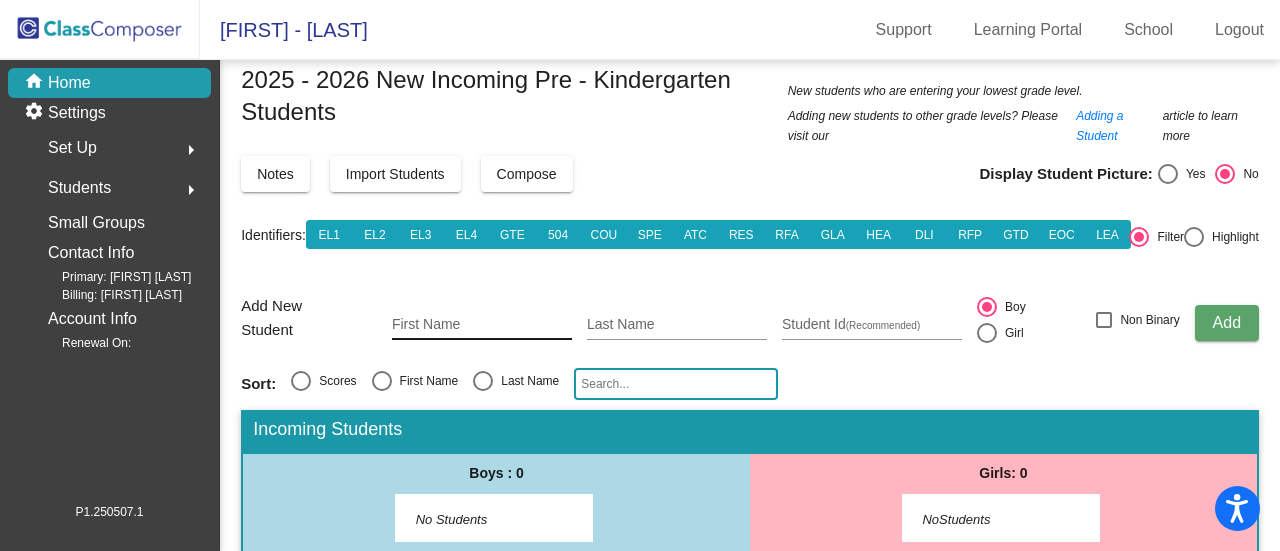 scroll, scrollTop: 28, scrollLeft: 0, axis: vertical 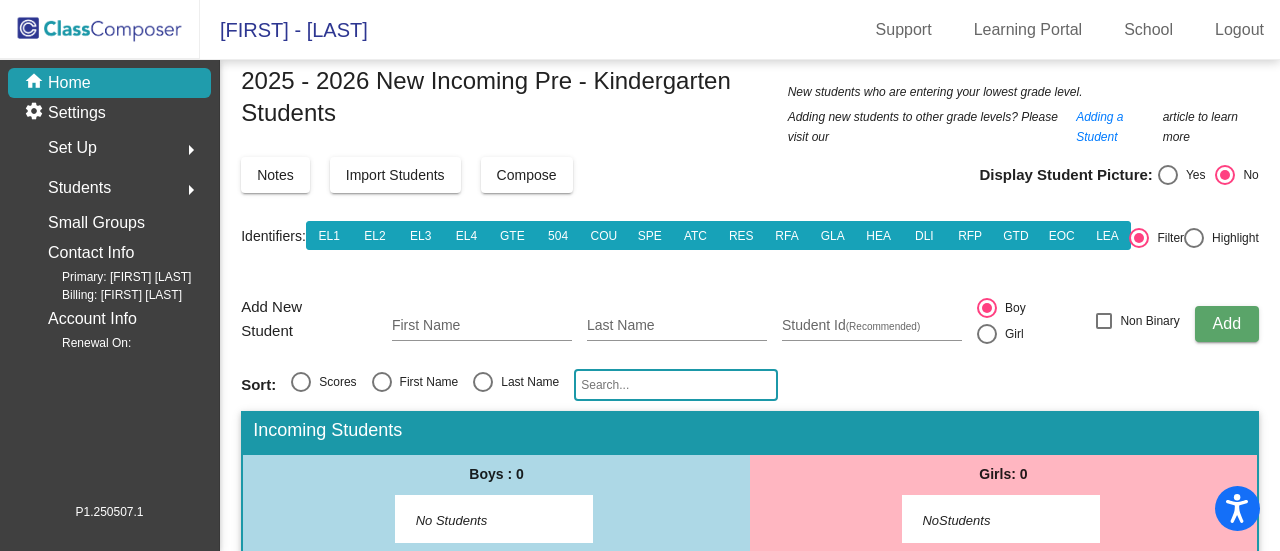 click on "home Home" 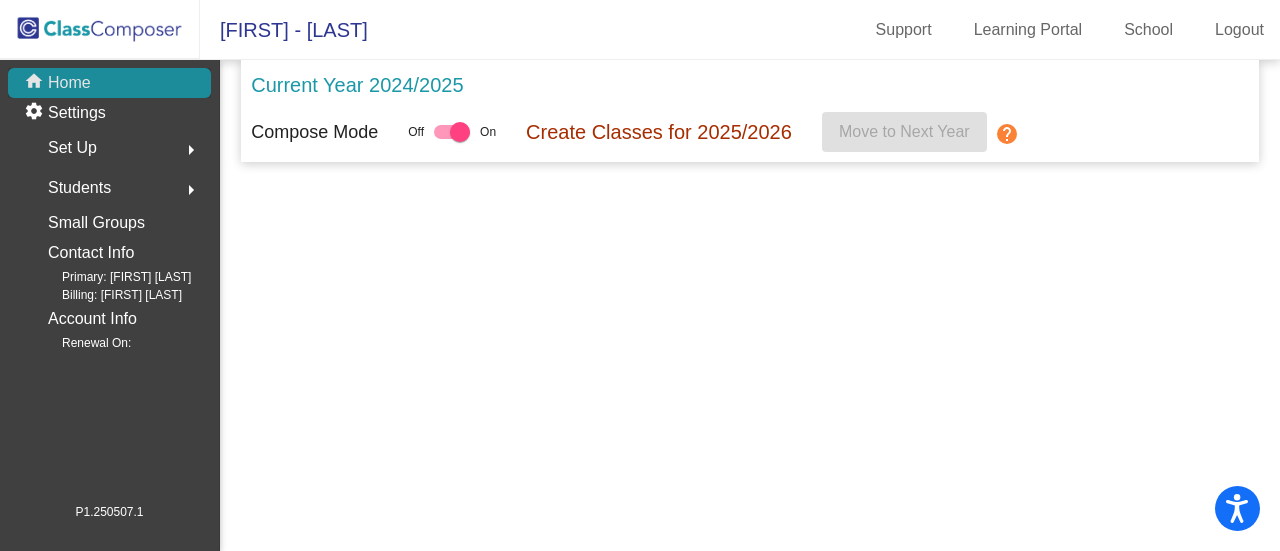 scroll, scrollTop: 0, scrollLeft: 0, axis: both 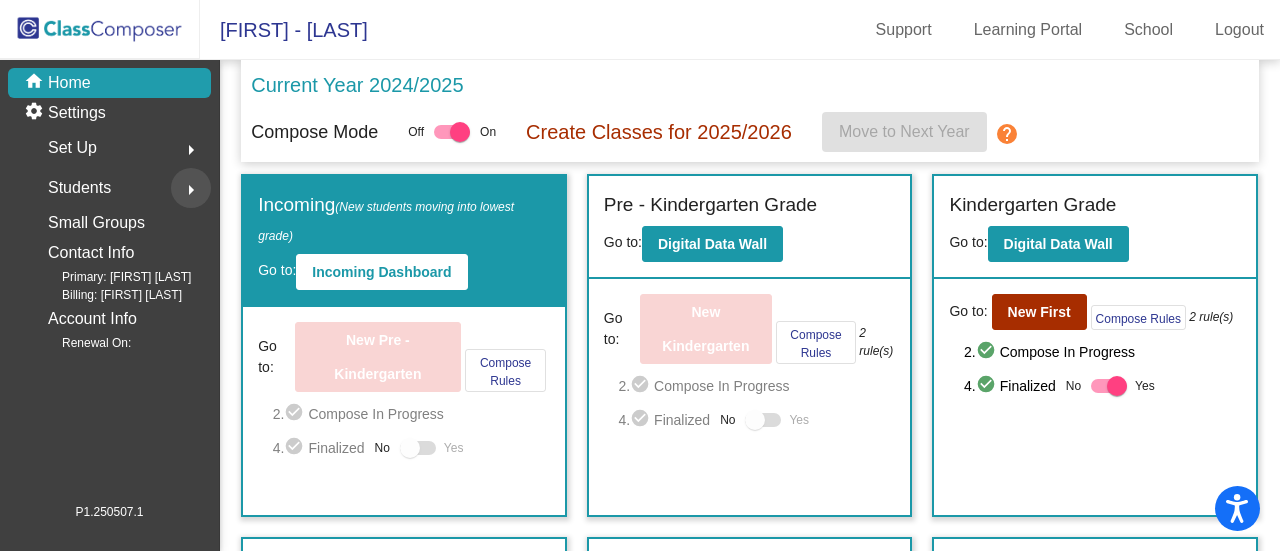 click on "arrow_right" 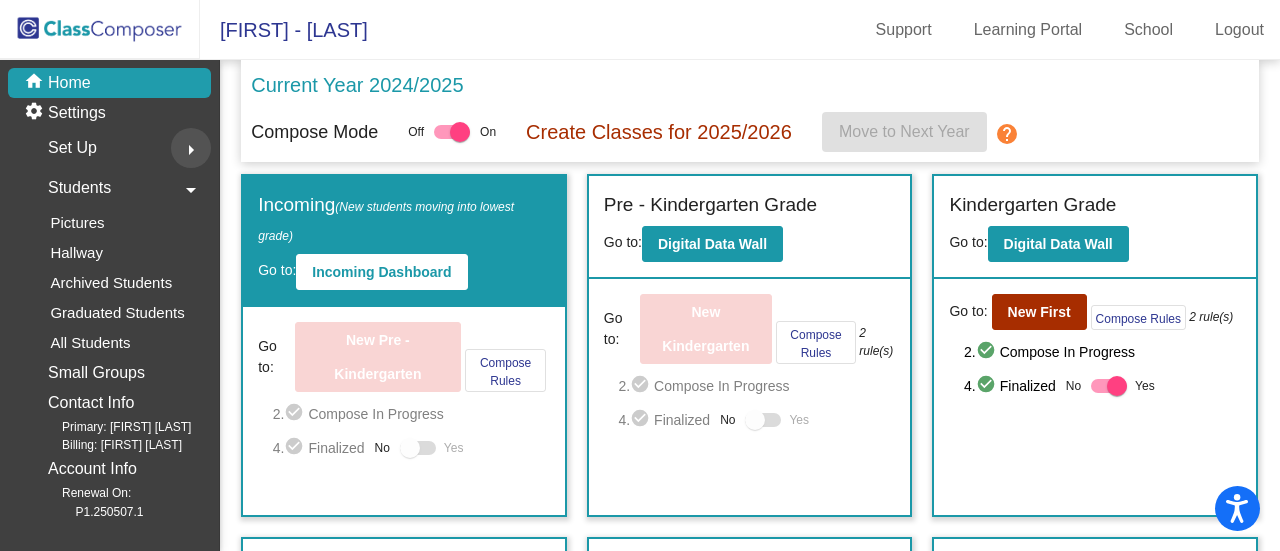 click on "arrow_right" 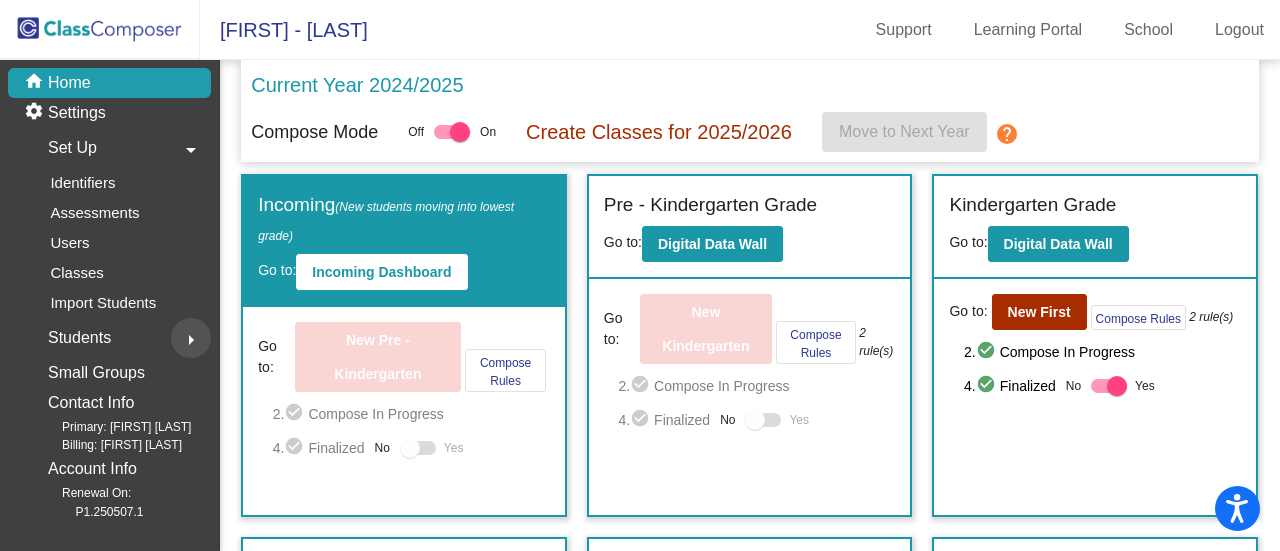 click on "arrow_right" 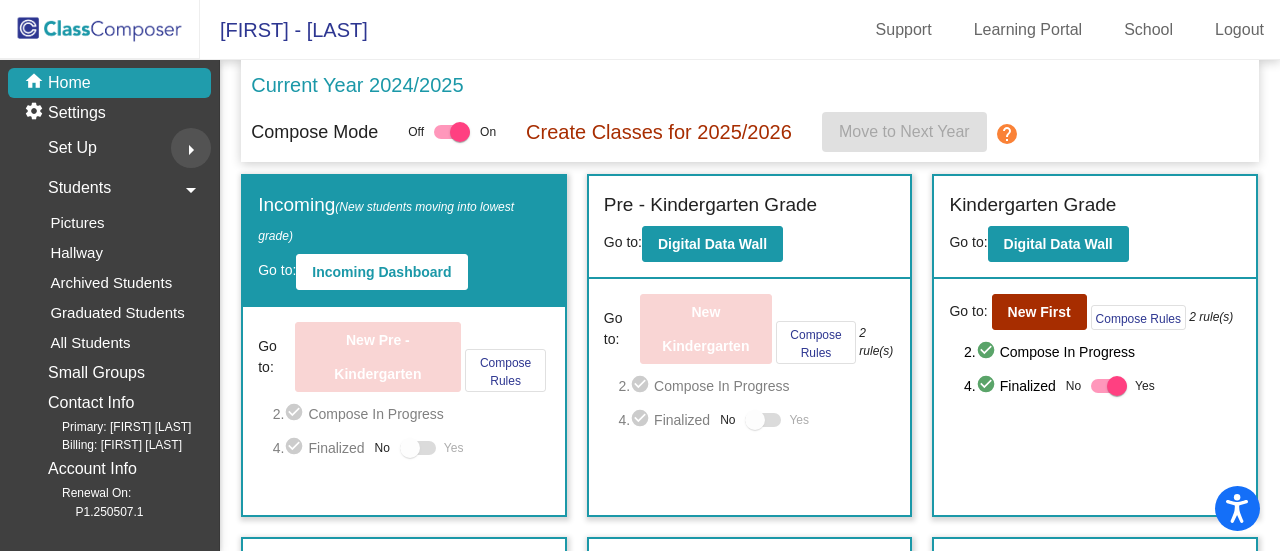click on "arrow_right" 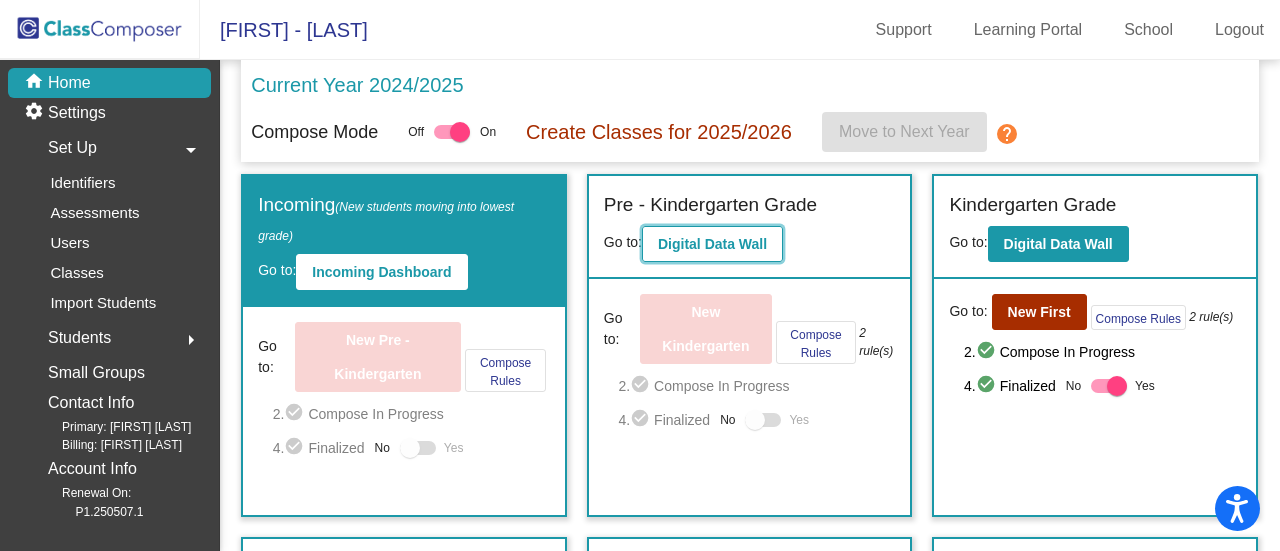 click on "Digital Data Wall" 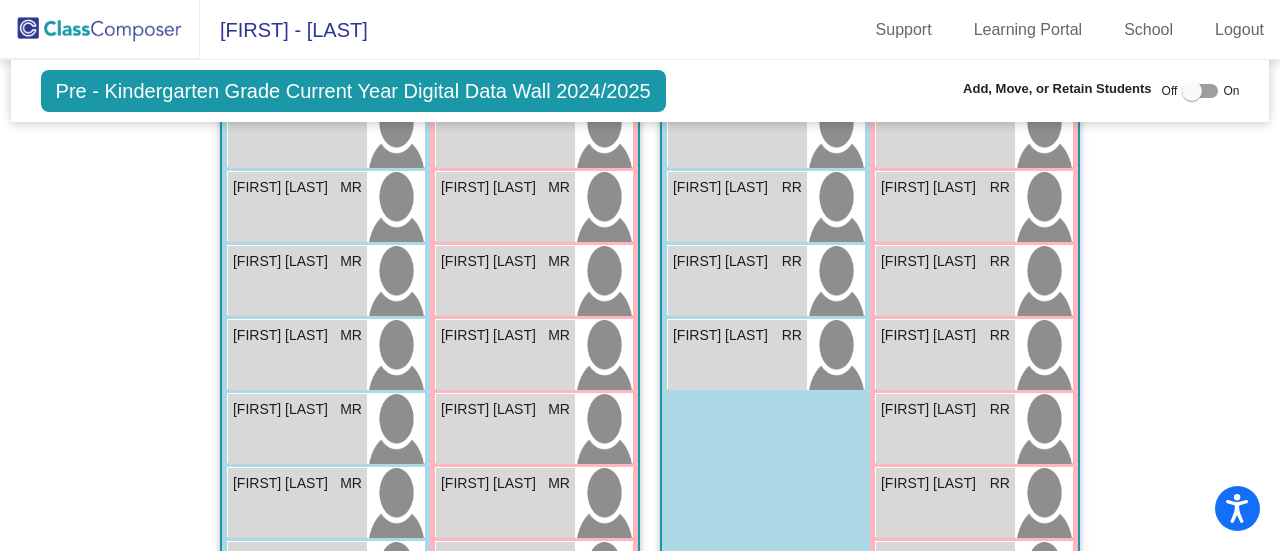 scroll, scrollTop: 794, scrollLeft: 0, axis: vertical 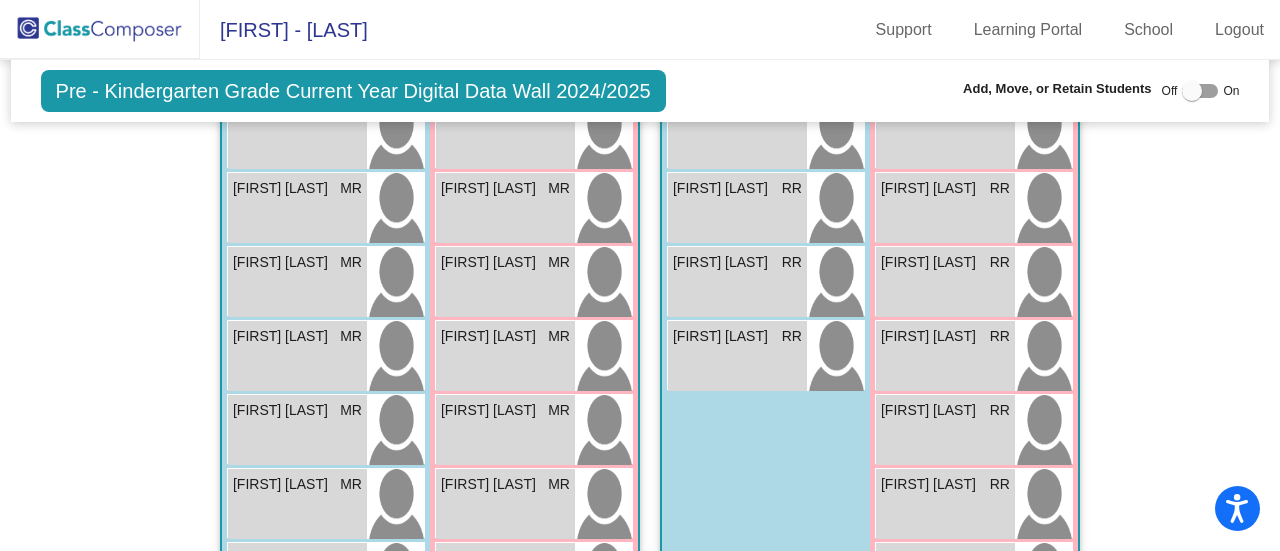 click 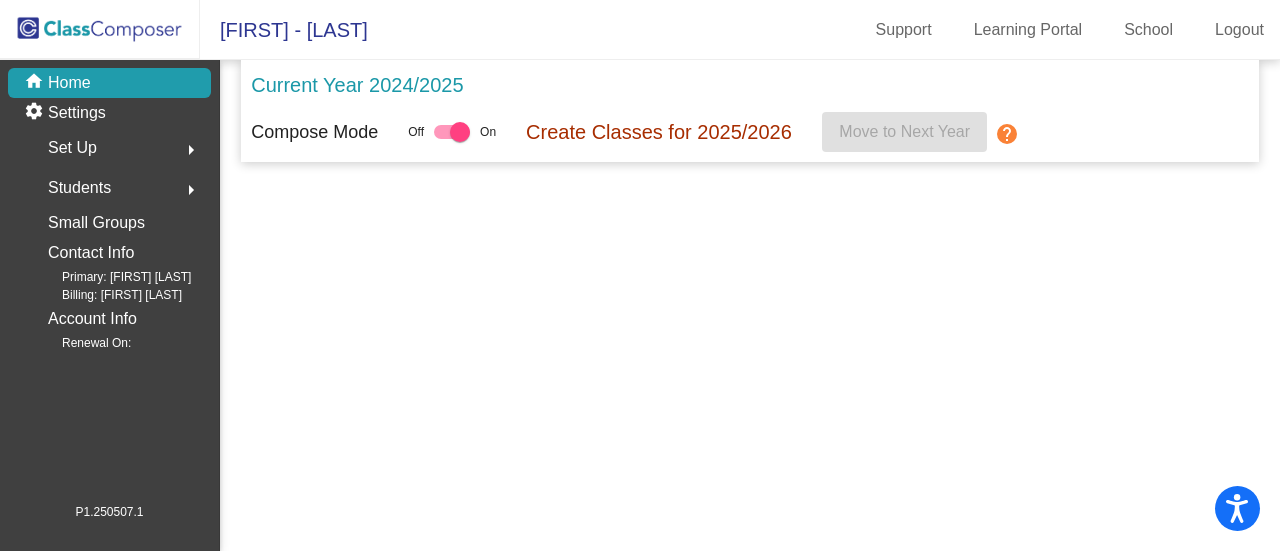 scroll, scrollTop: 0, scrollLeft: 0, axis: both 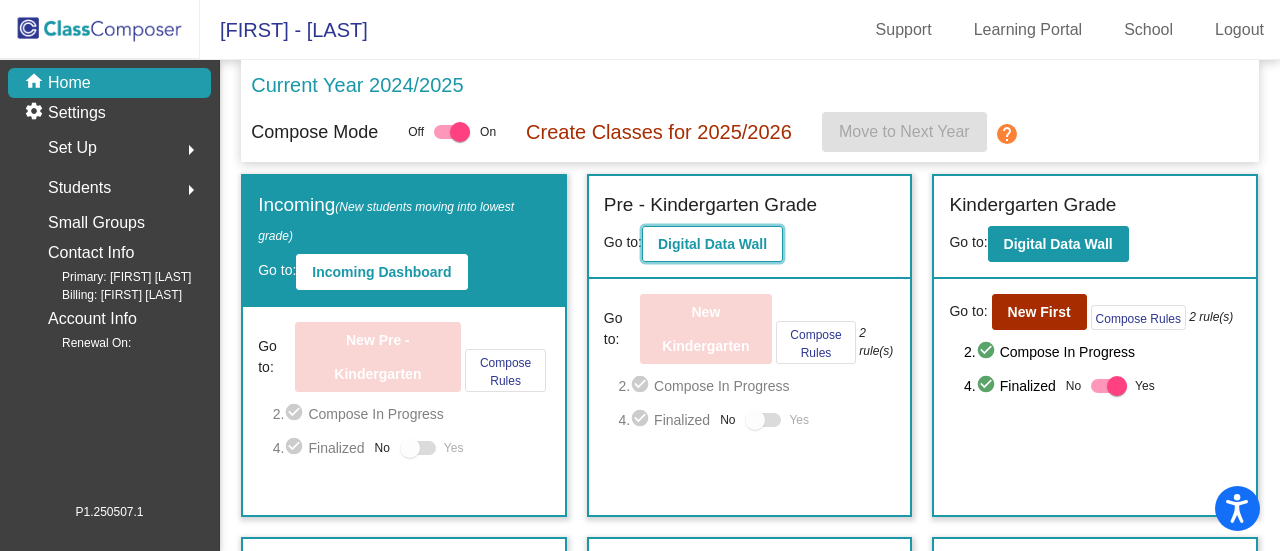 click on "Digital Data Wall" 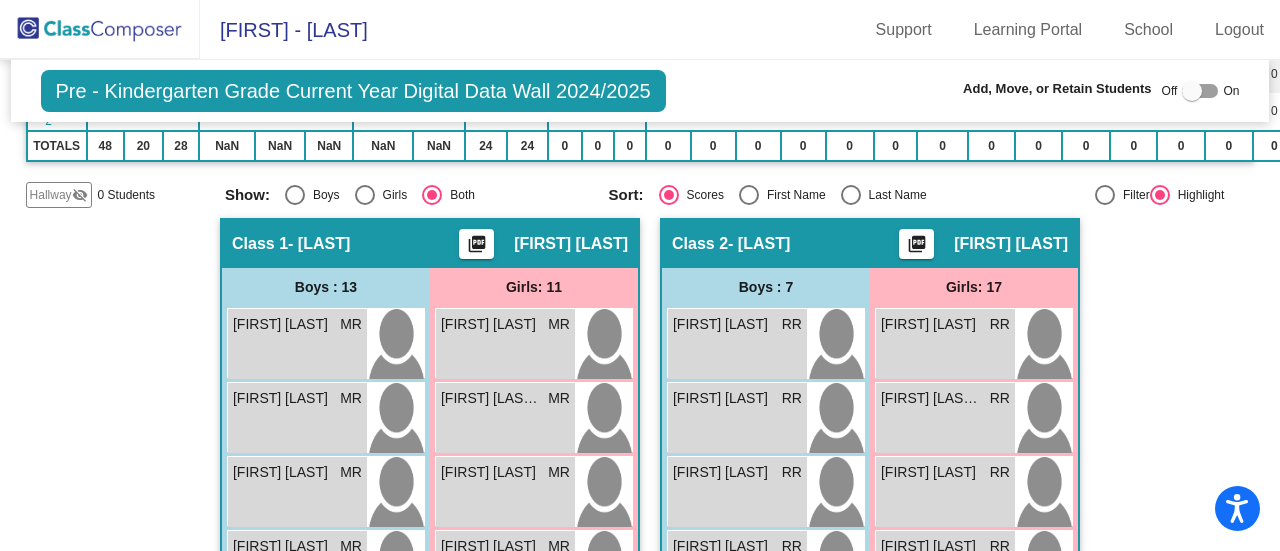 scroll, scrollTop: 93, scrollLeft: 0, axis: vertical 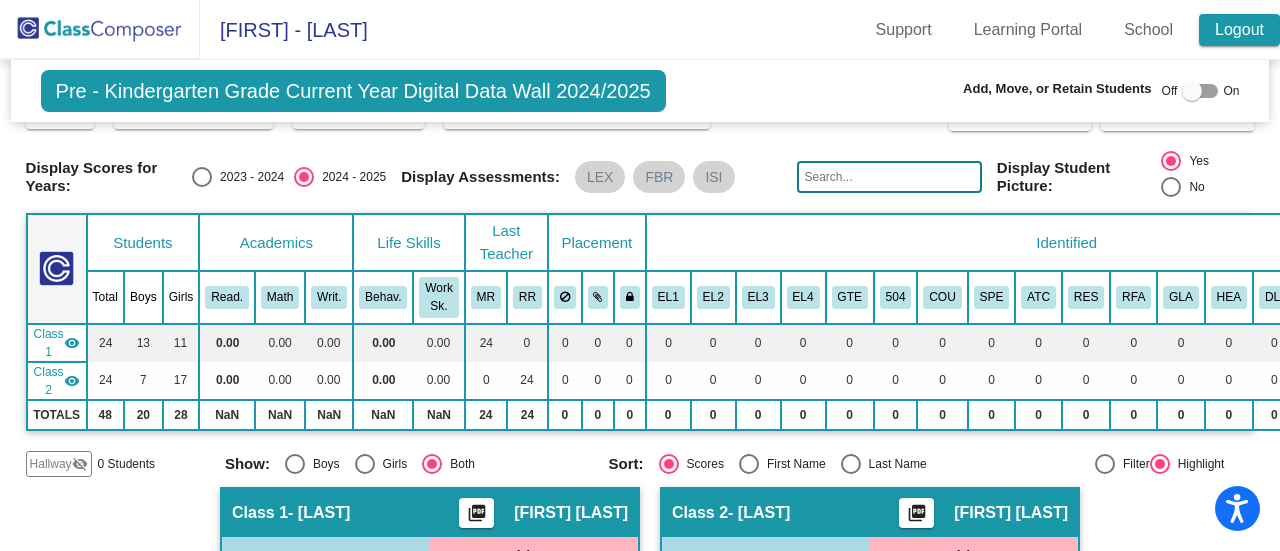 click on "Support Learning Portal School Logout" 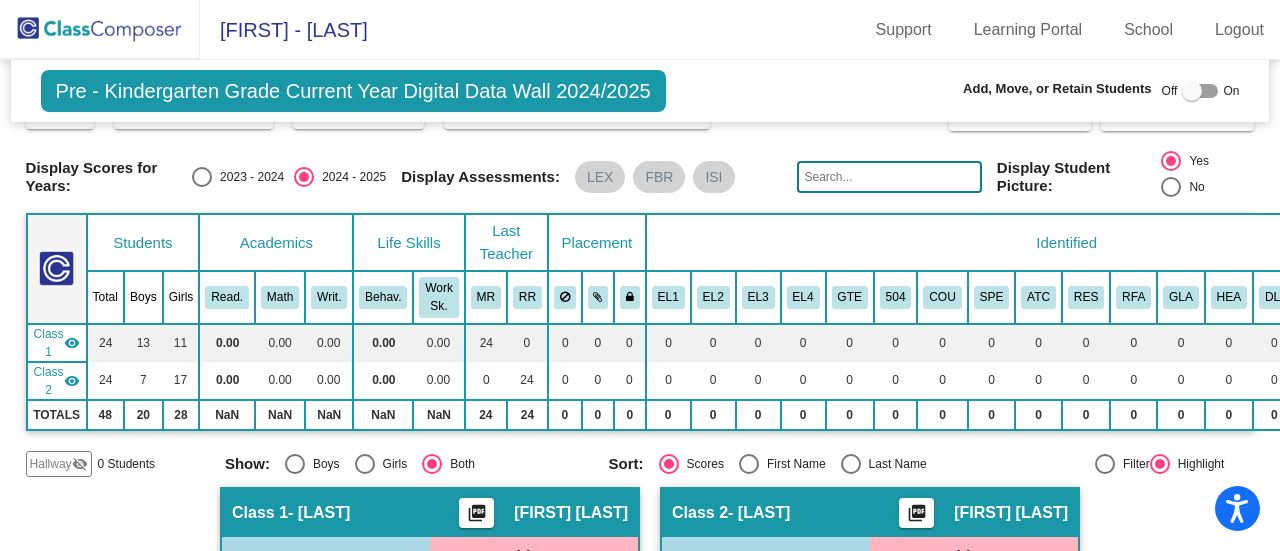 scroll, scrollTop: 56, scrollLeft: 0, axis: vertical 